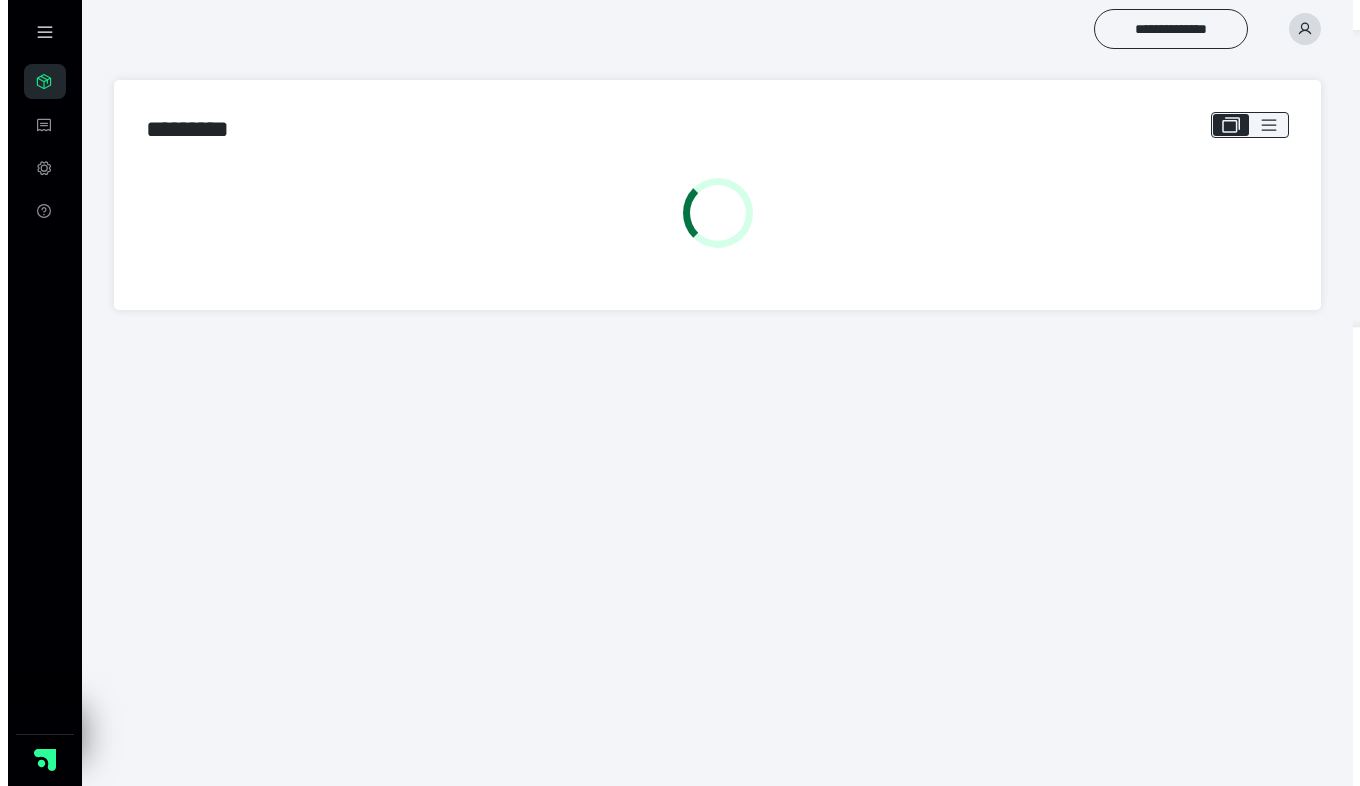 scroll, scrollTop: 0, scrollLeft: 0, axis: both 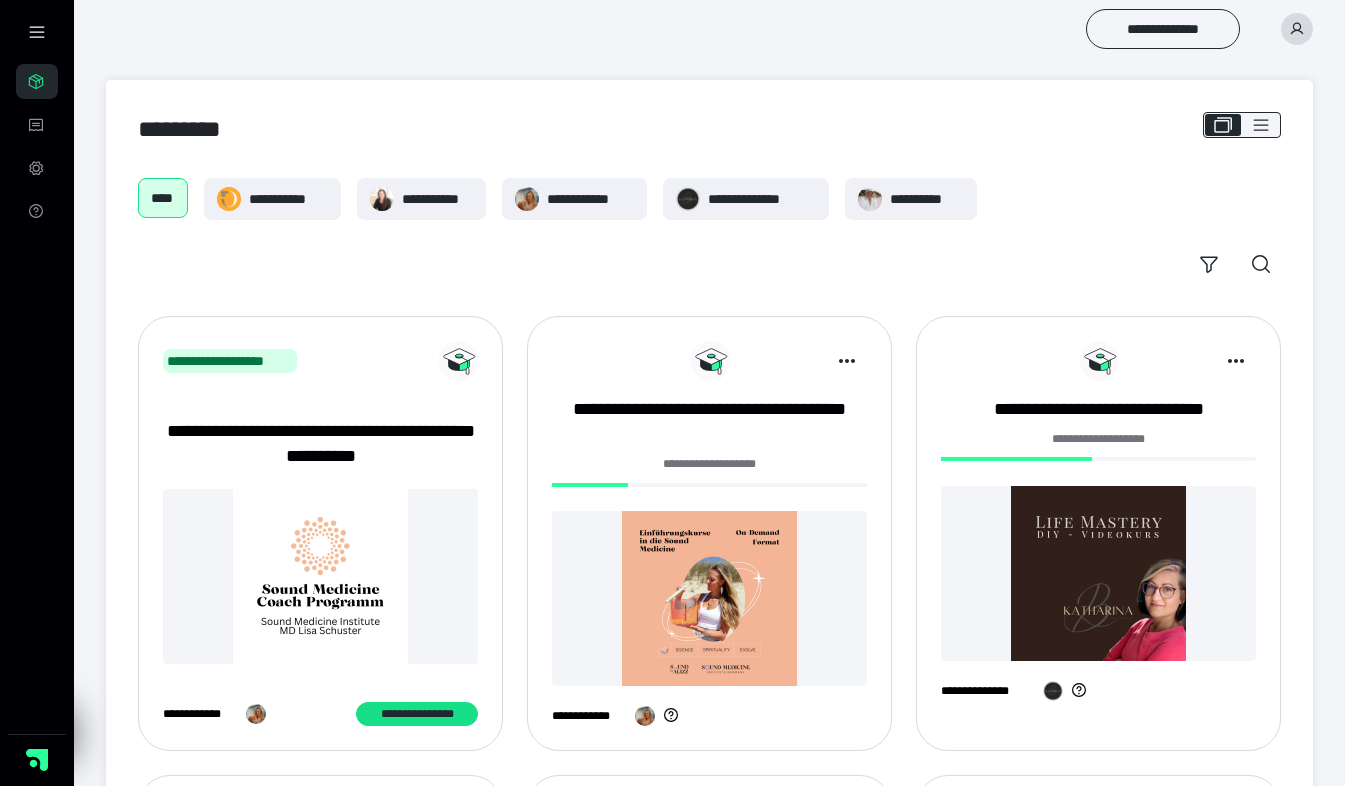 click at bounding box center (1098, 573) 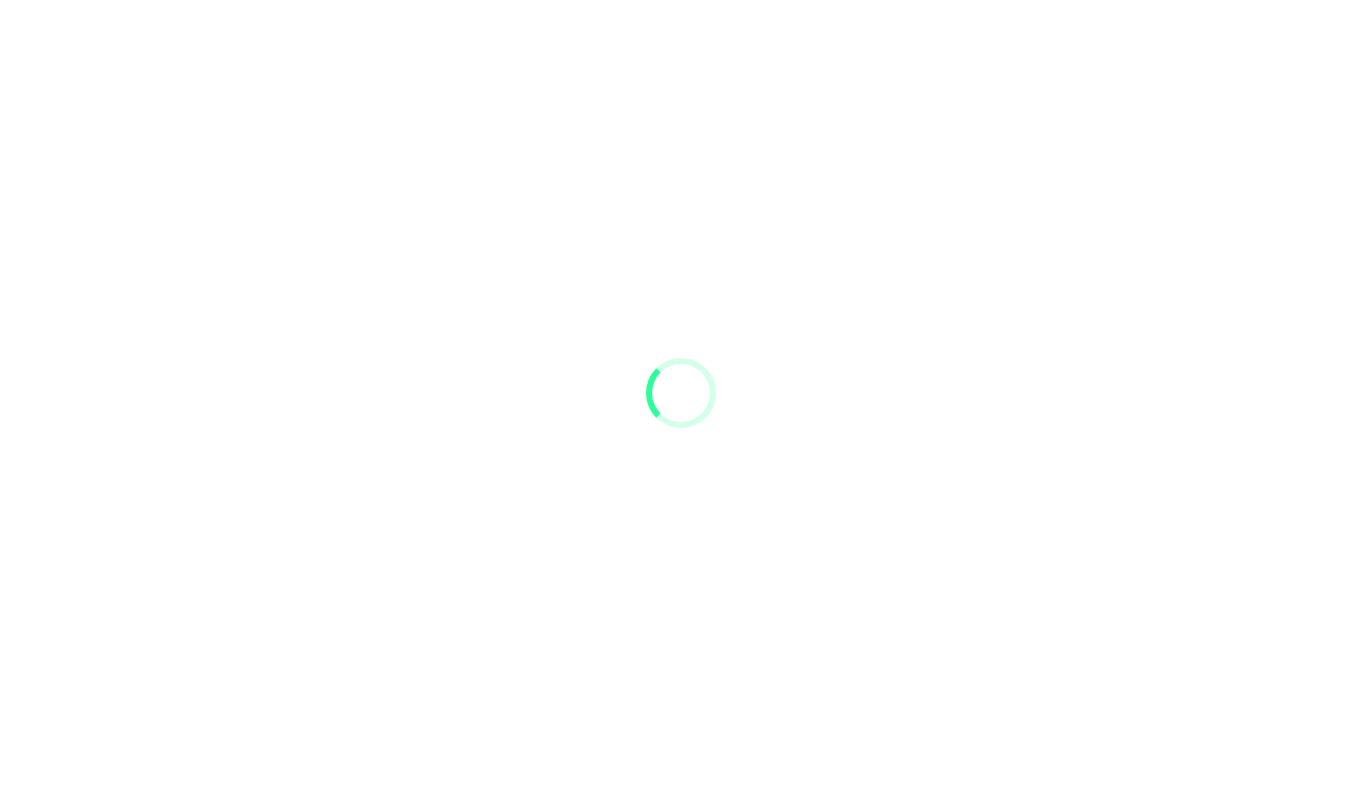 scroll, scrollTop: 0, scrollLeft: 0, axis: both 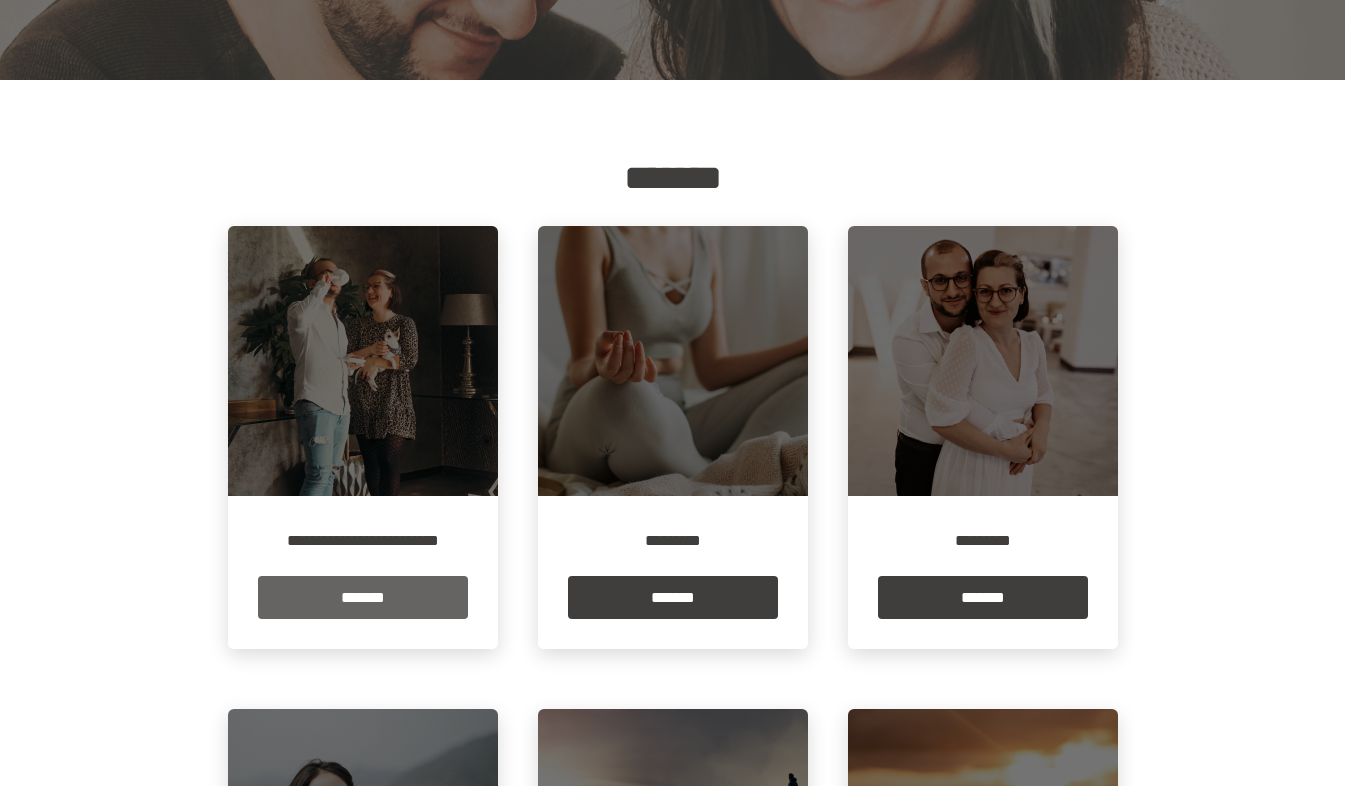 click on "*******" at bounding box center (363, 597) 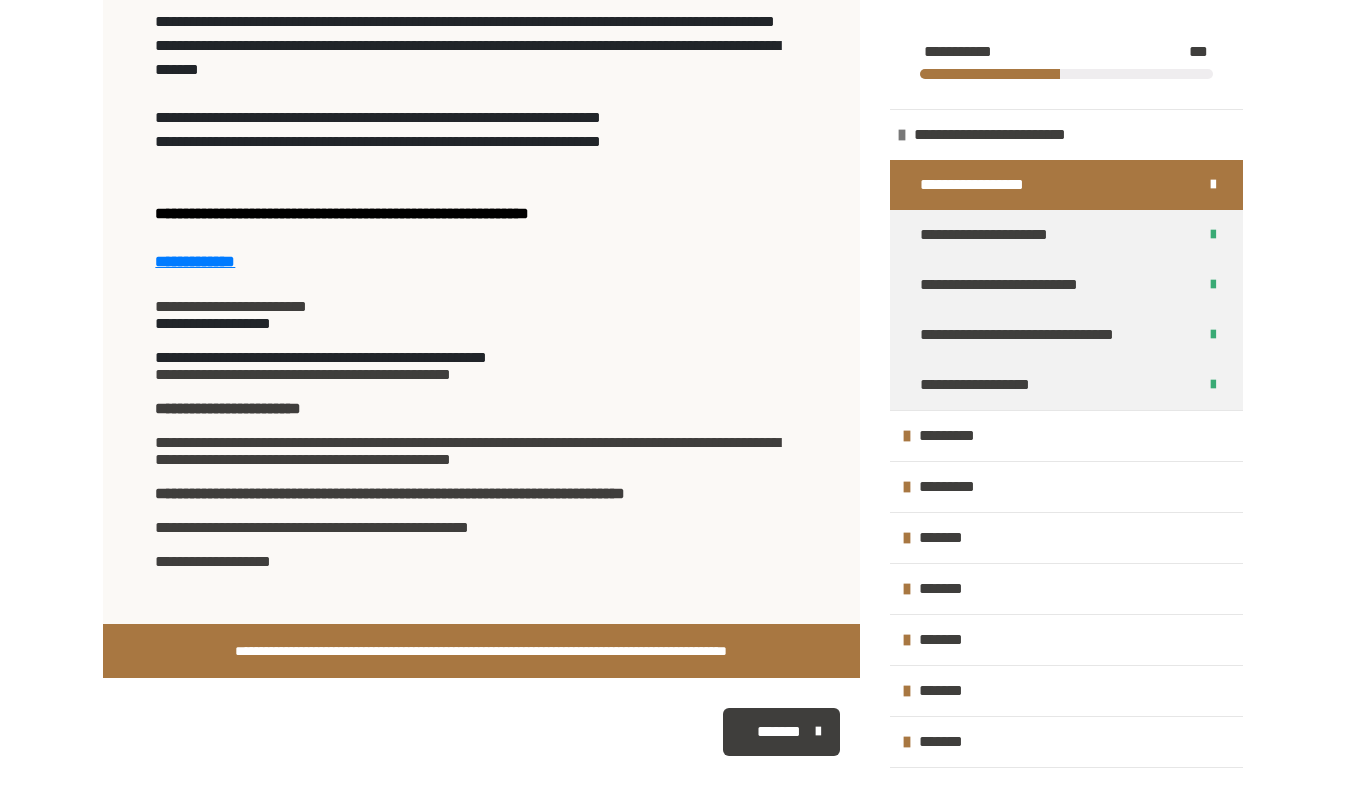 scroll, scrollTop: 1355, scrollLeft: 0, axis: vertical 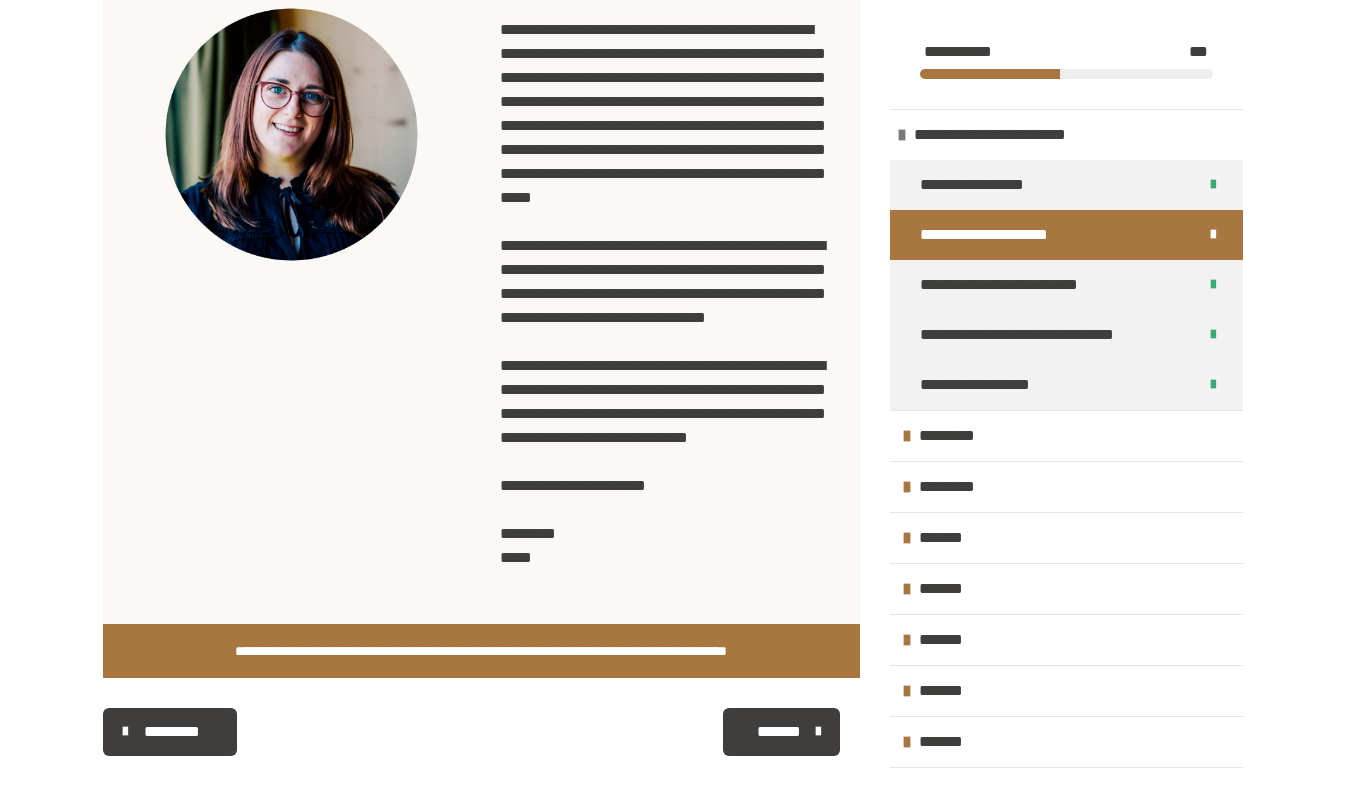 click on "*******" at bounding box center (779, 732) 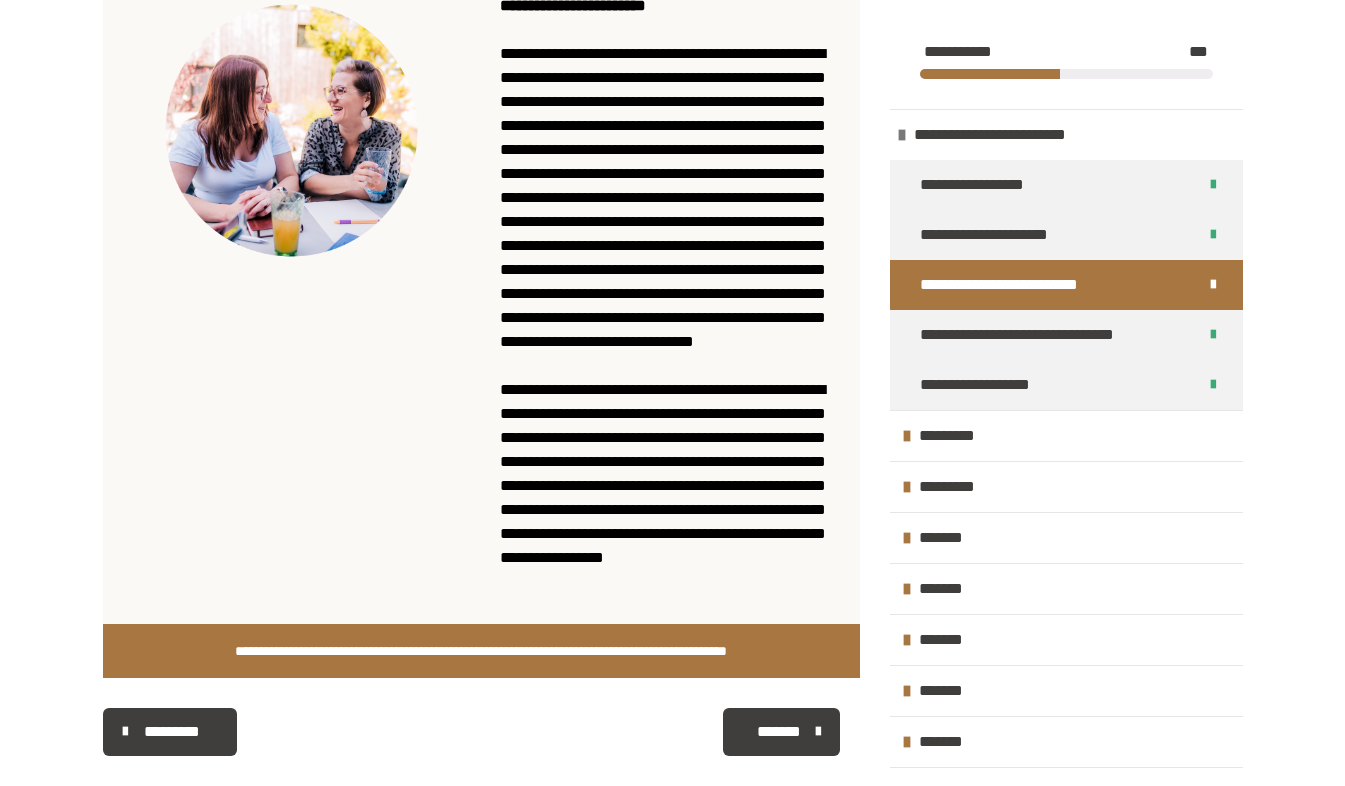 scroll, scrollTop: 942, scrollLeft: 0, axis: vertical 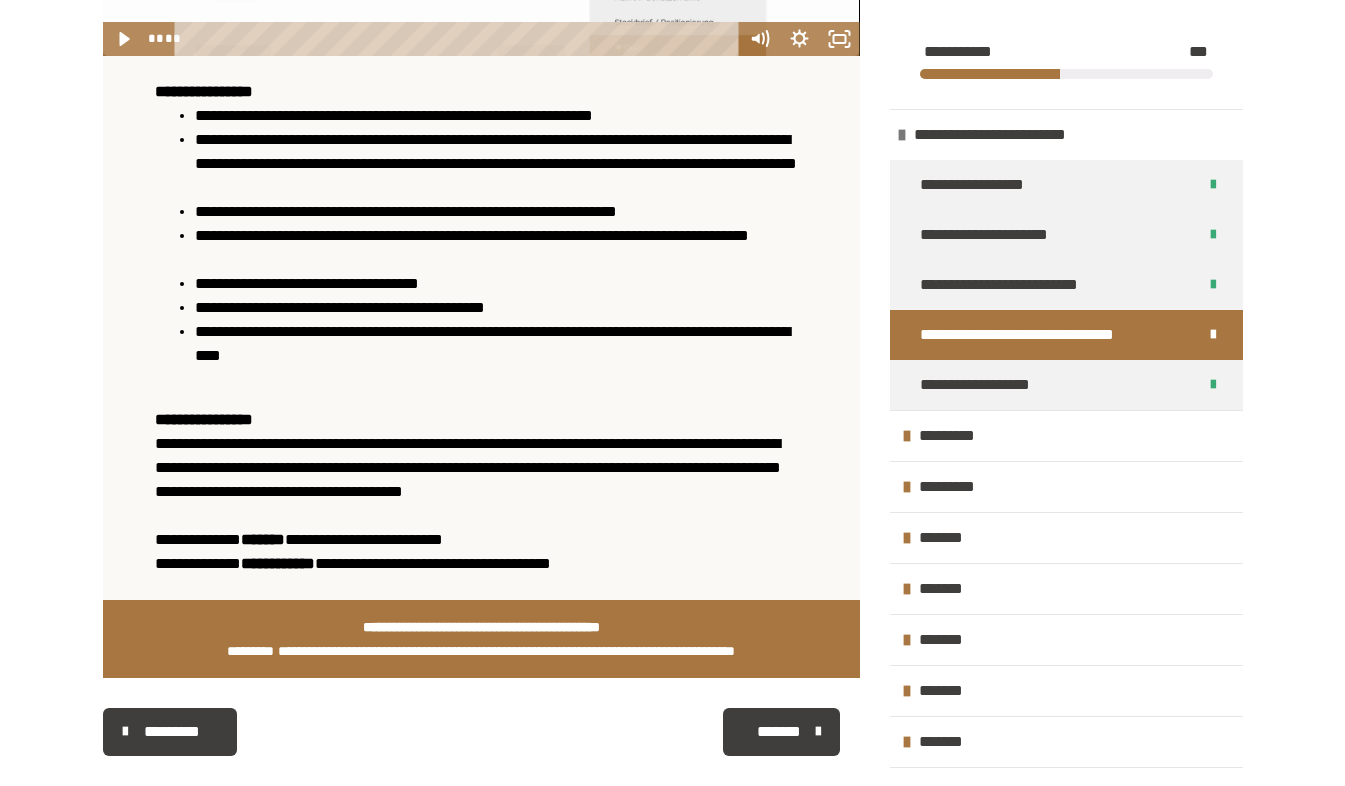 click on "*******" at bounding box center (779, 732) 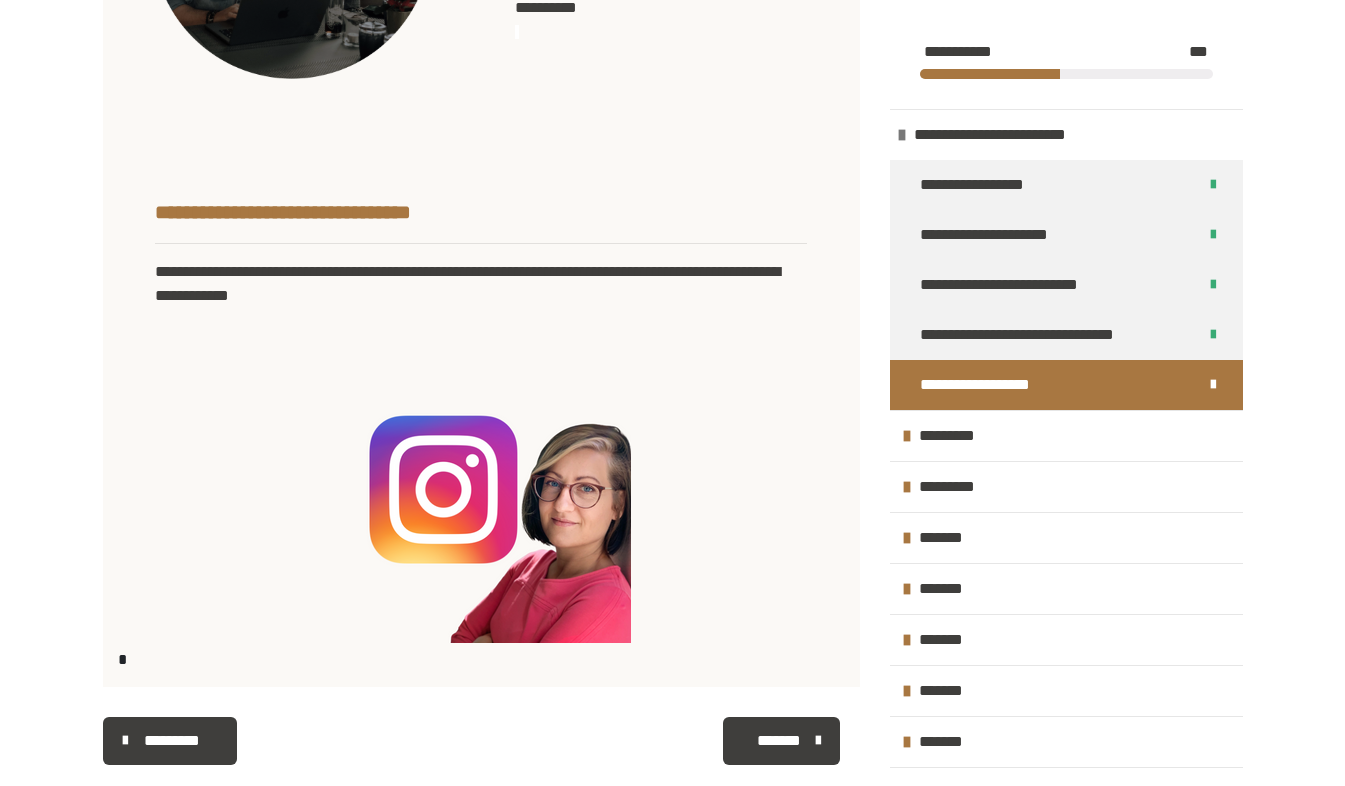 scroll, scrollTop: 1132, scrollLeft: 0, axis: vertical 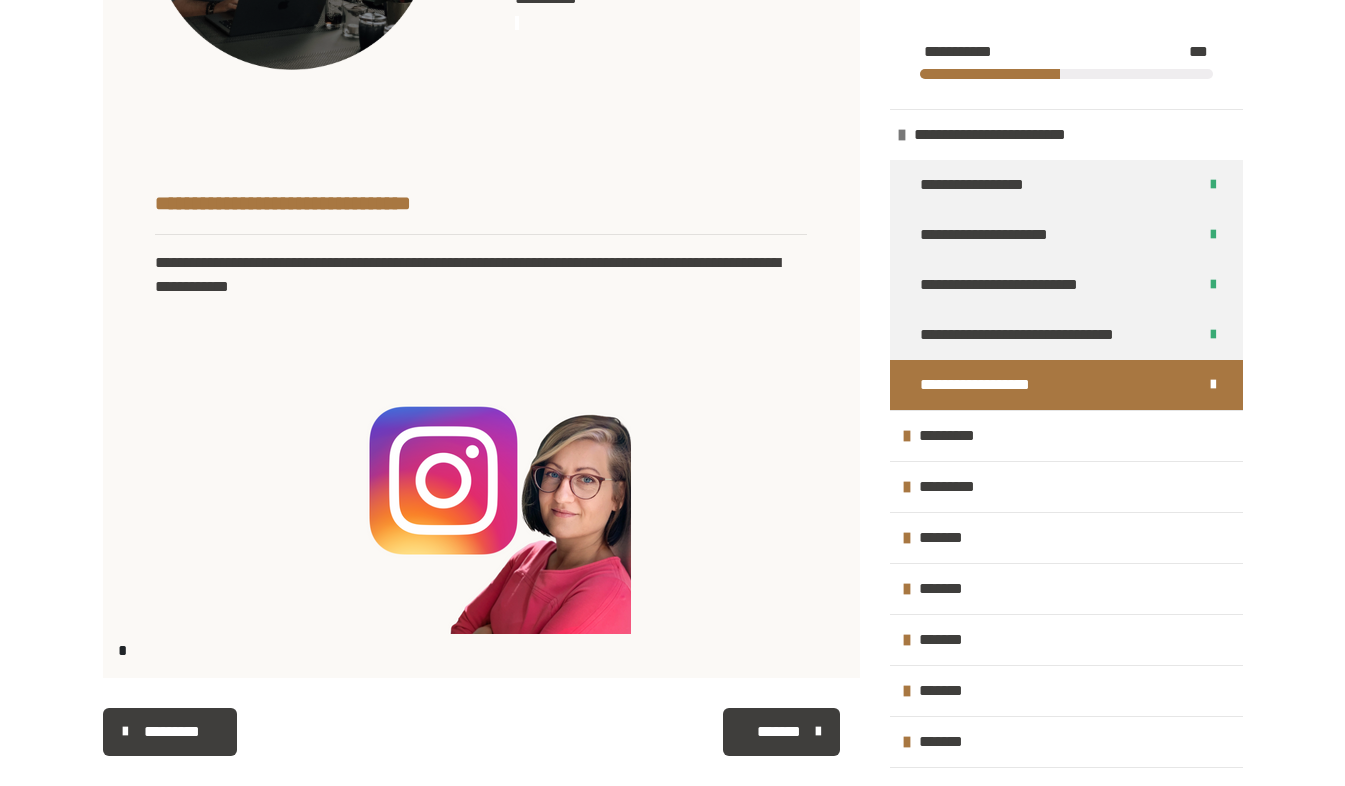 click on "*******" at bounding box center (779, 732) 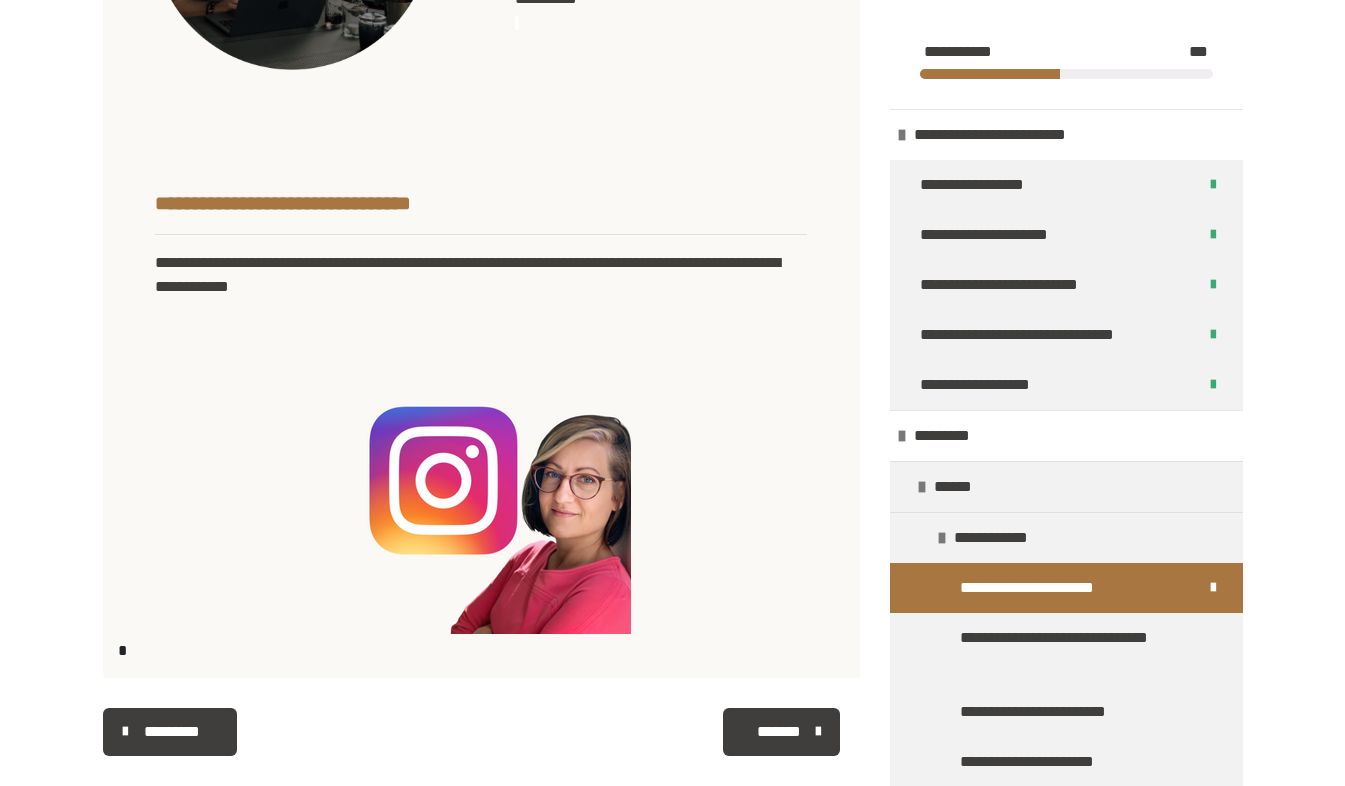 scroll, scrollTop: 310, scrollLeft: 0, axis: vertical 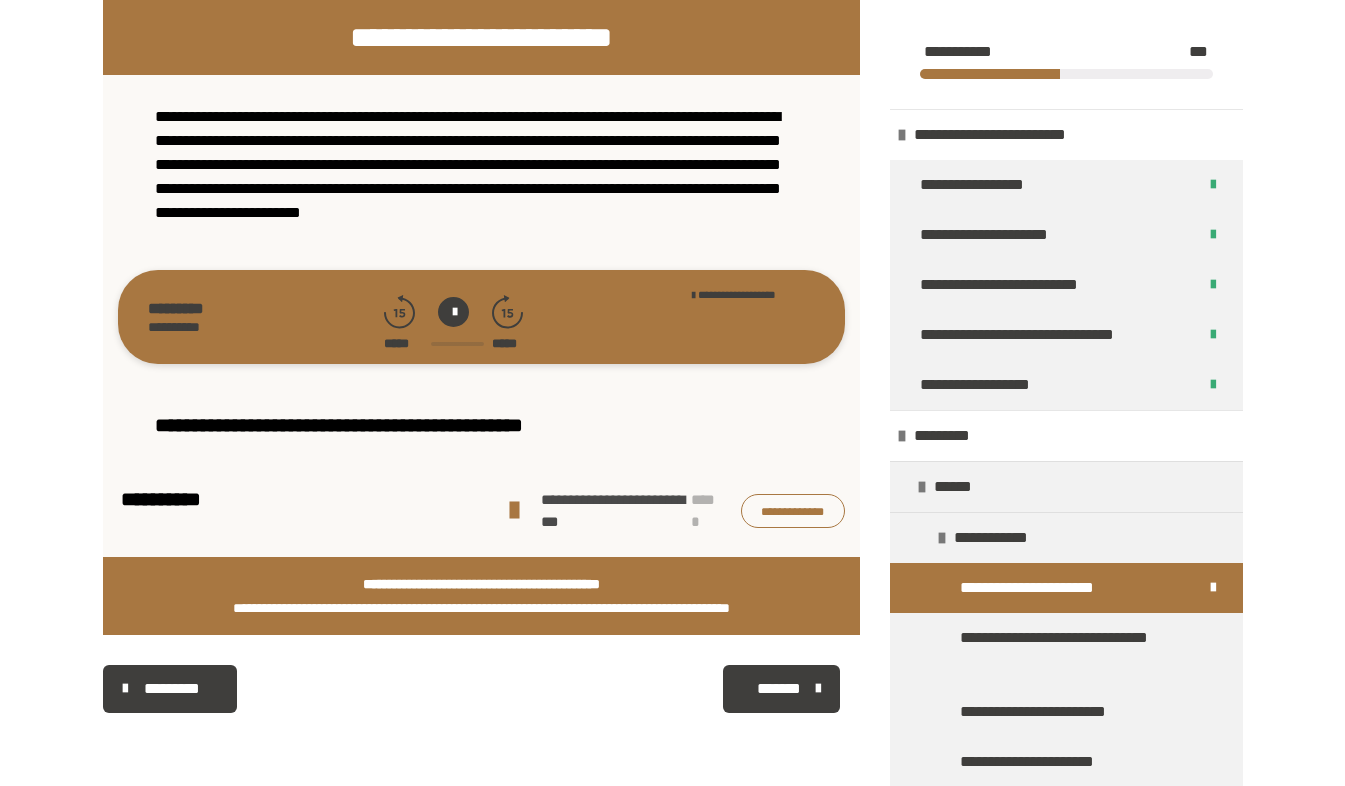 click on "**********" at bounding box center (793, 511) 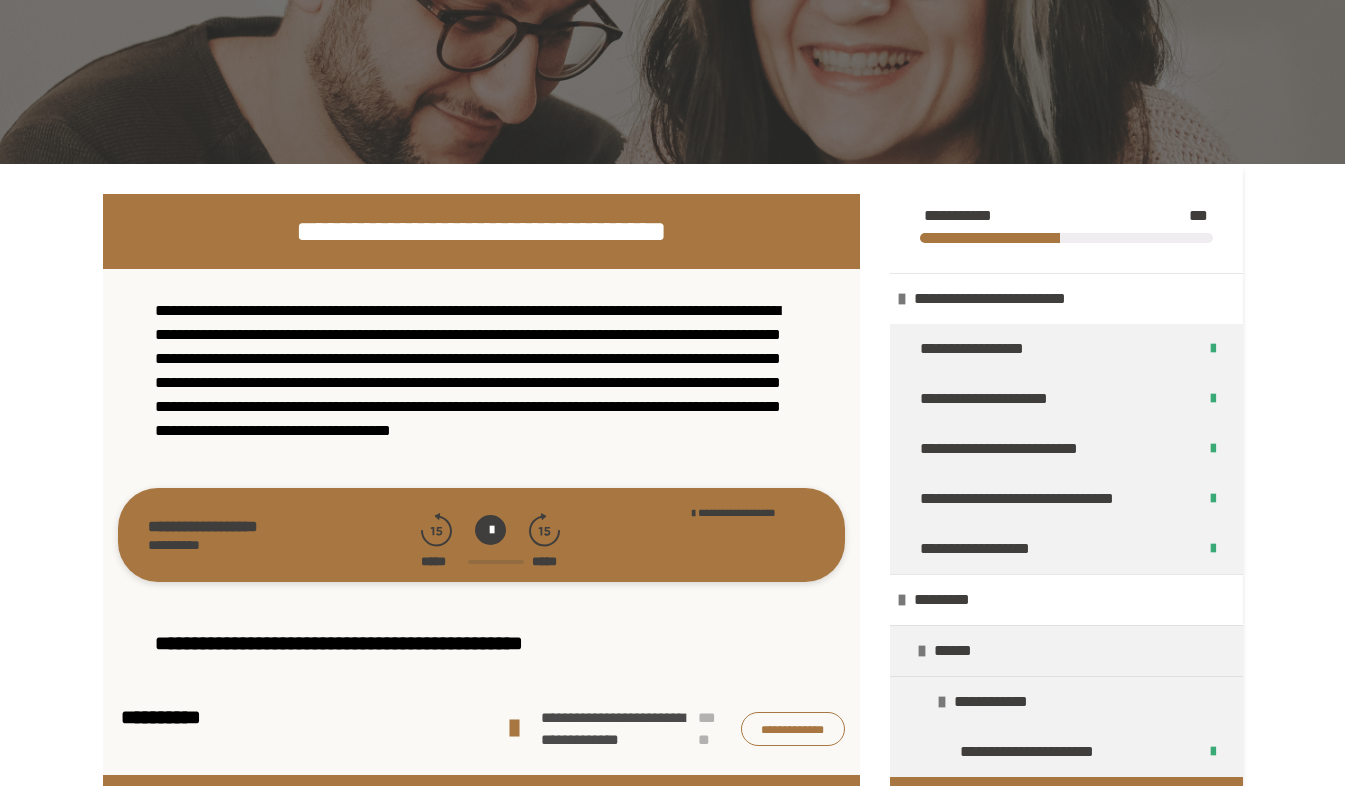 scroll, scrollTop: 322, scrollLeft: 0, axis: vertical 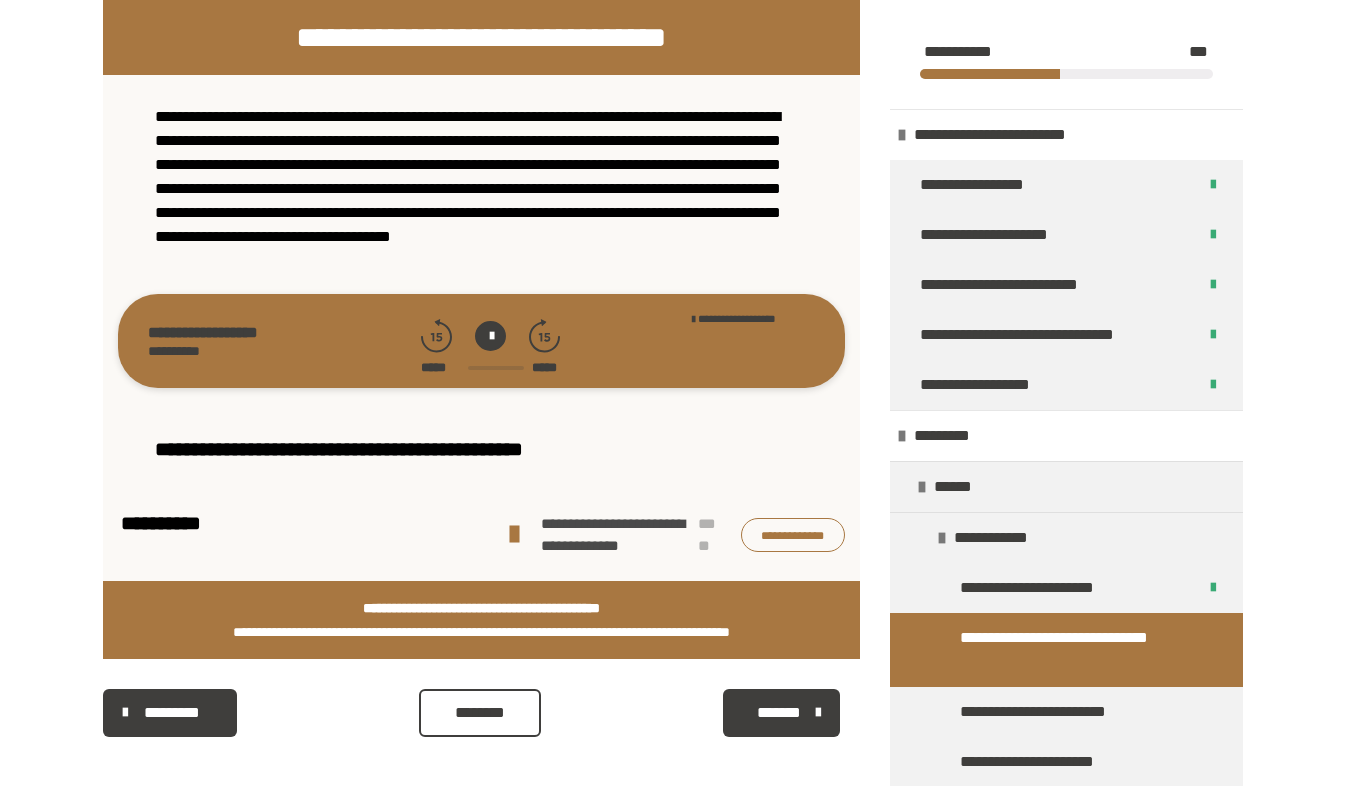 click on "*******" at bounding box center (779, 713) 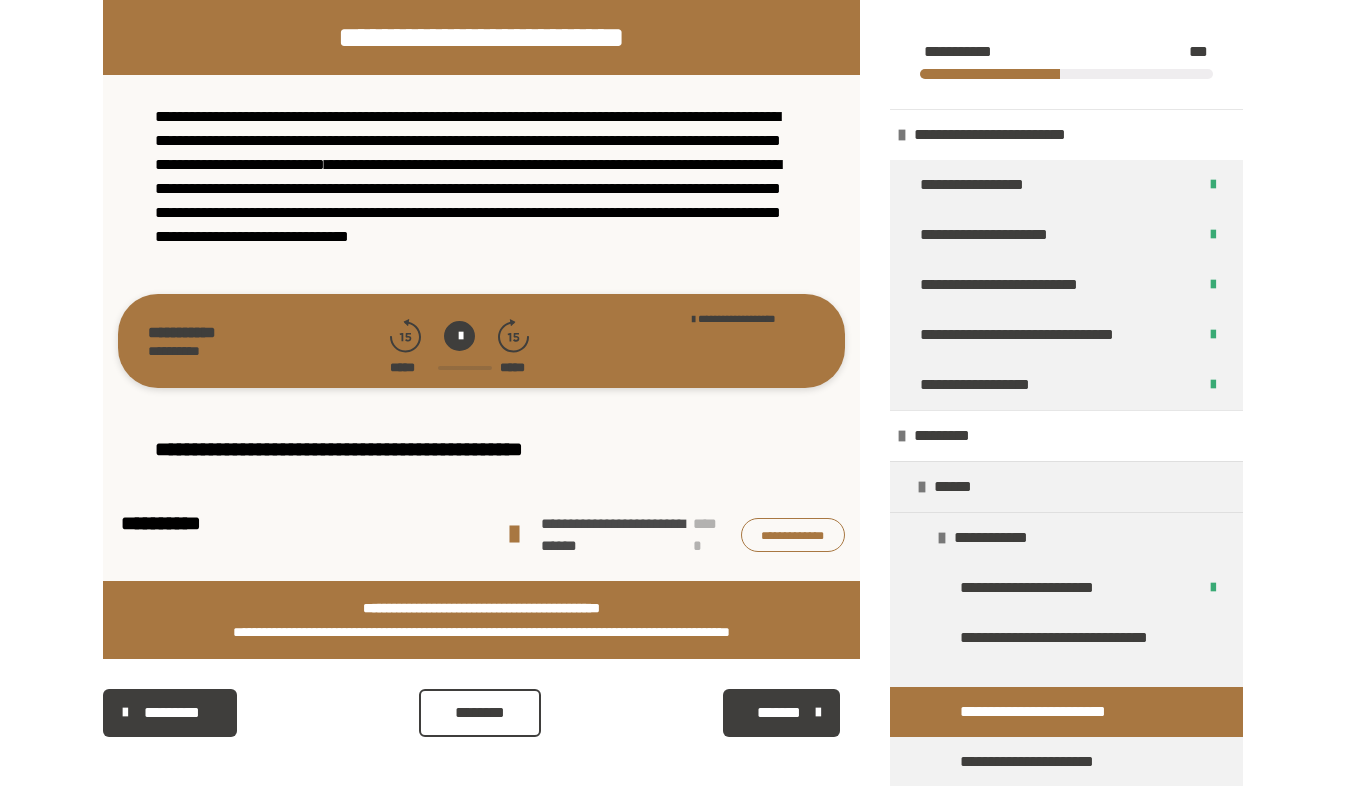 click on "*******" at bounding box center [779, 713] 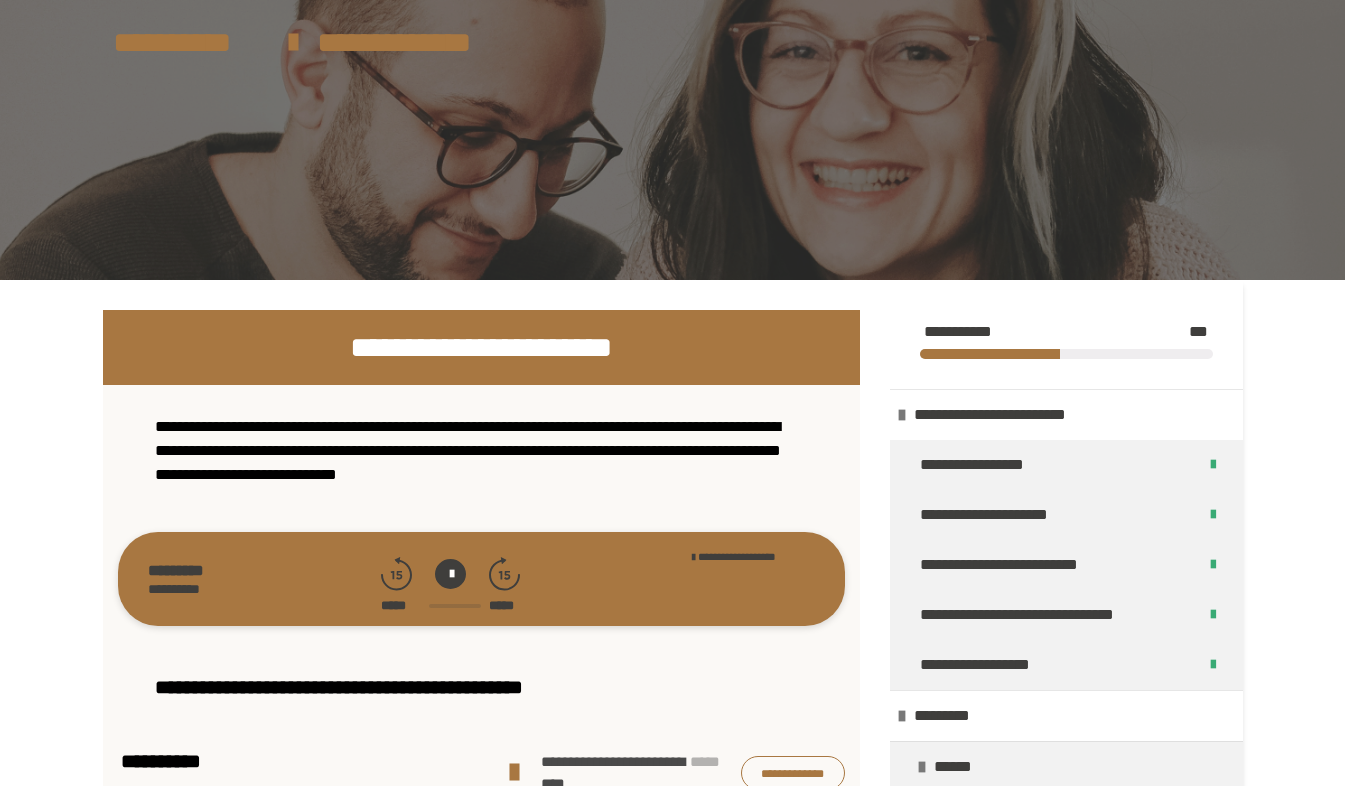 scroll, scrollTop: 310, scrollLeft: 0, axis: vertical 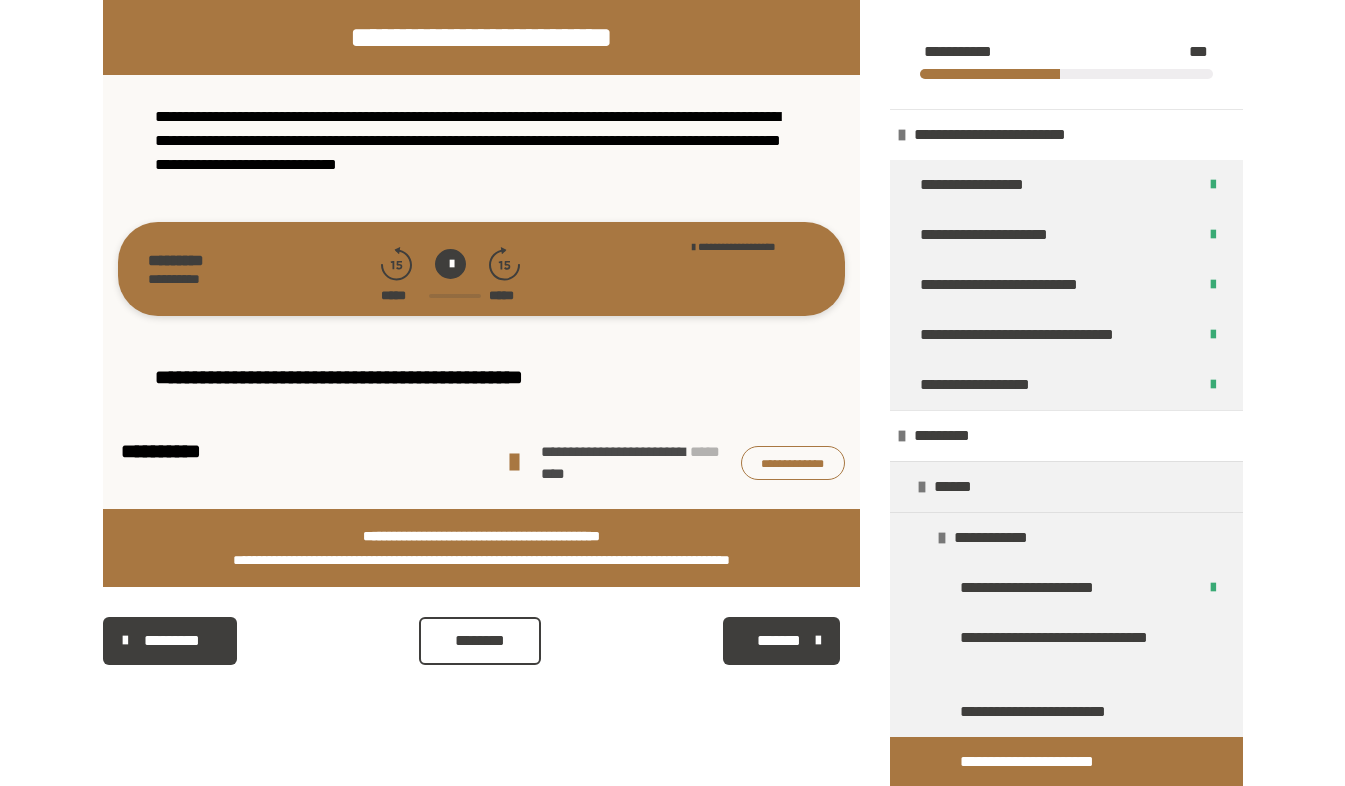 click on "*******" at bounding box center (779, 641) 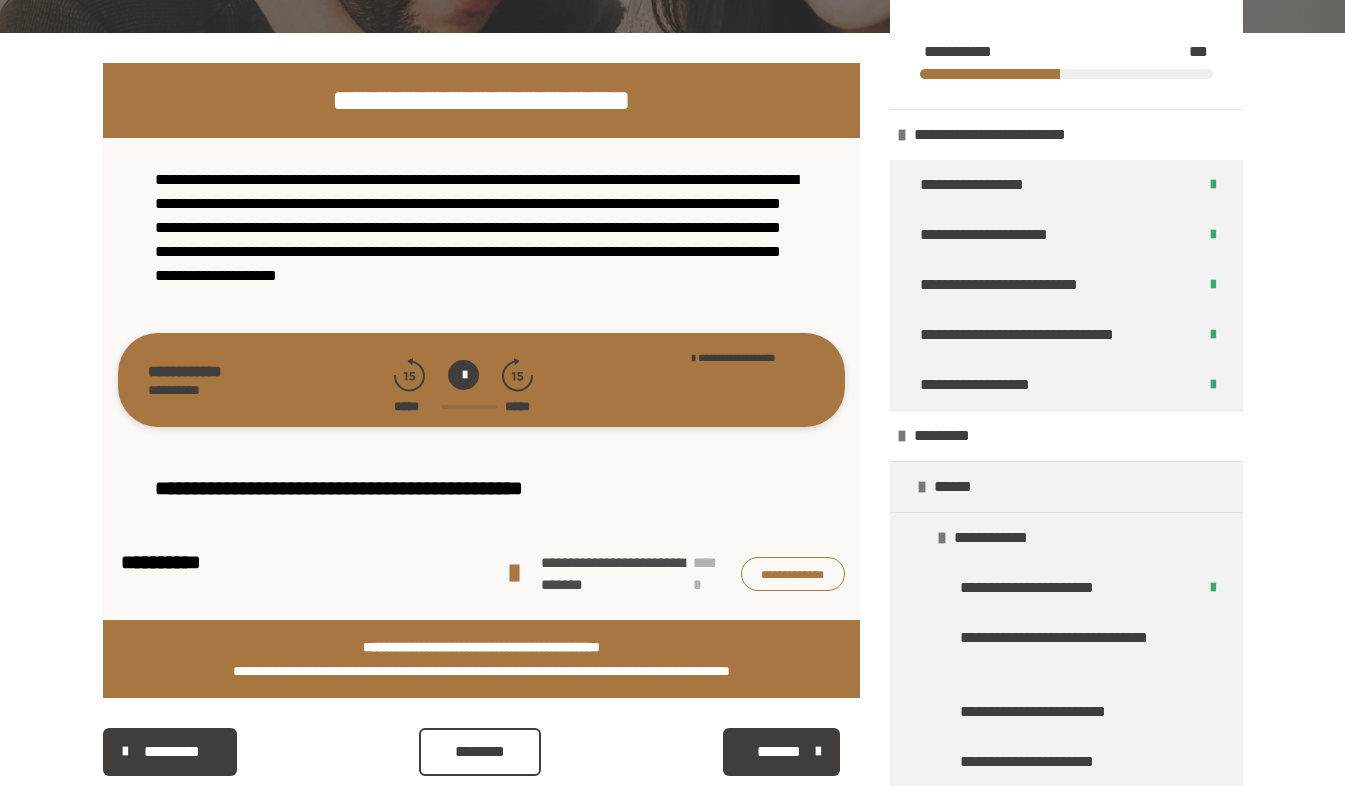 scroll, scrollTop: 310, scrollLeft: 0, axis: vertical 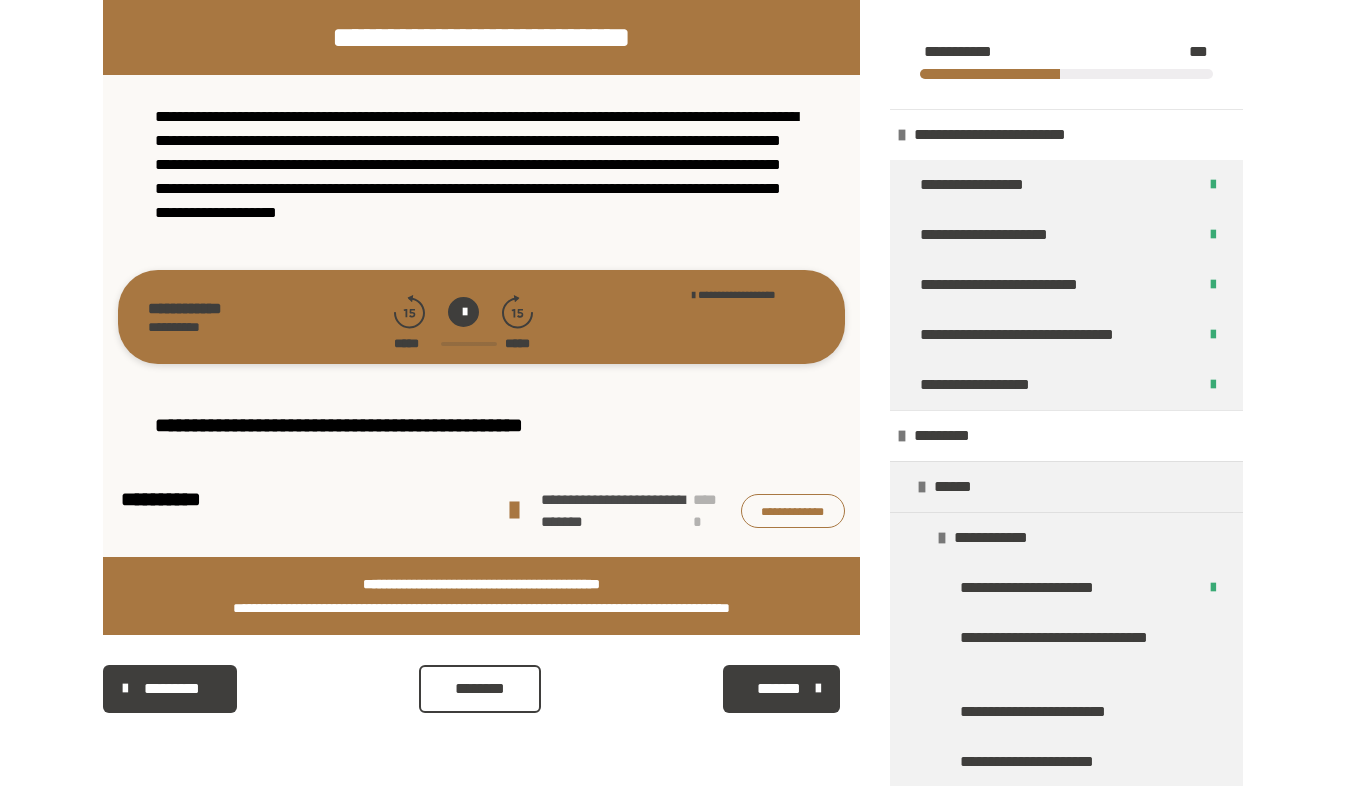 click on "*******" at bounding box center [781, 689] 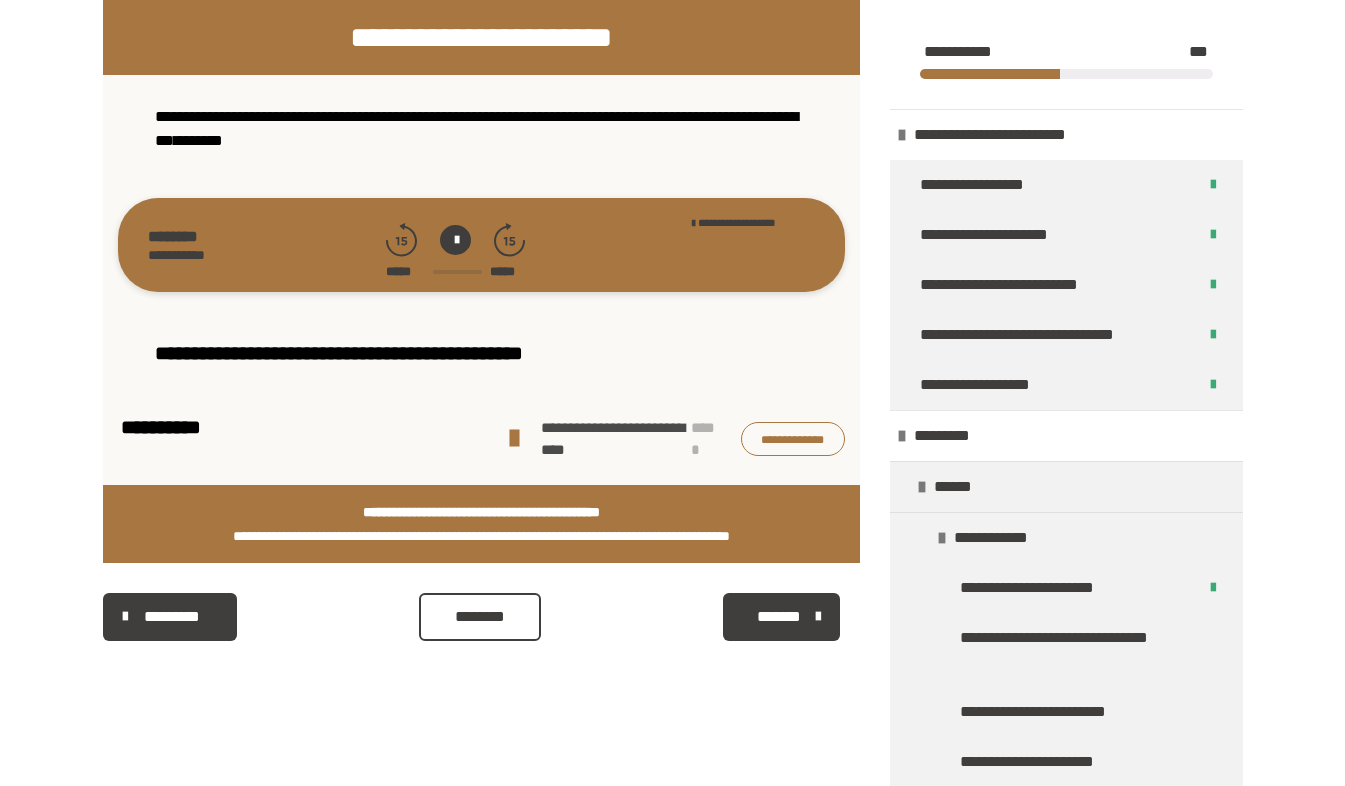 click on "*******" at bounding box center [781, 617] 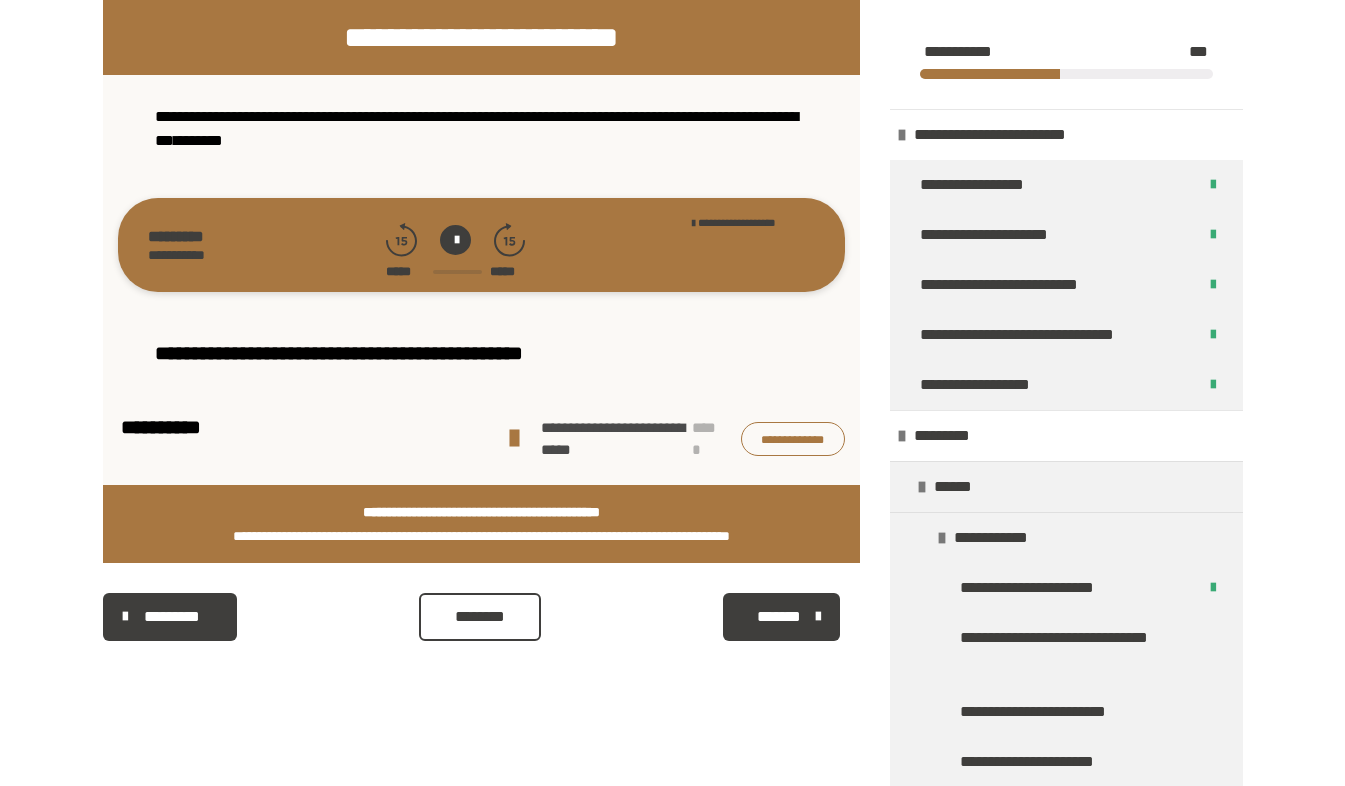 click on "*******" at bounding box center [781, 617] 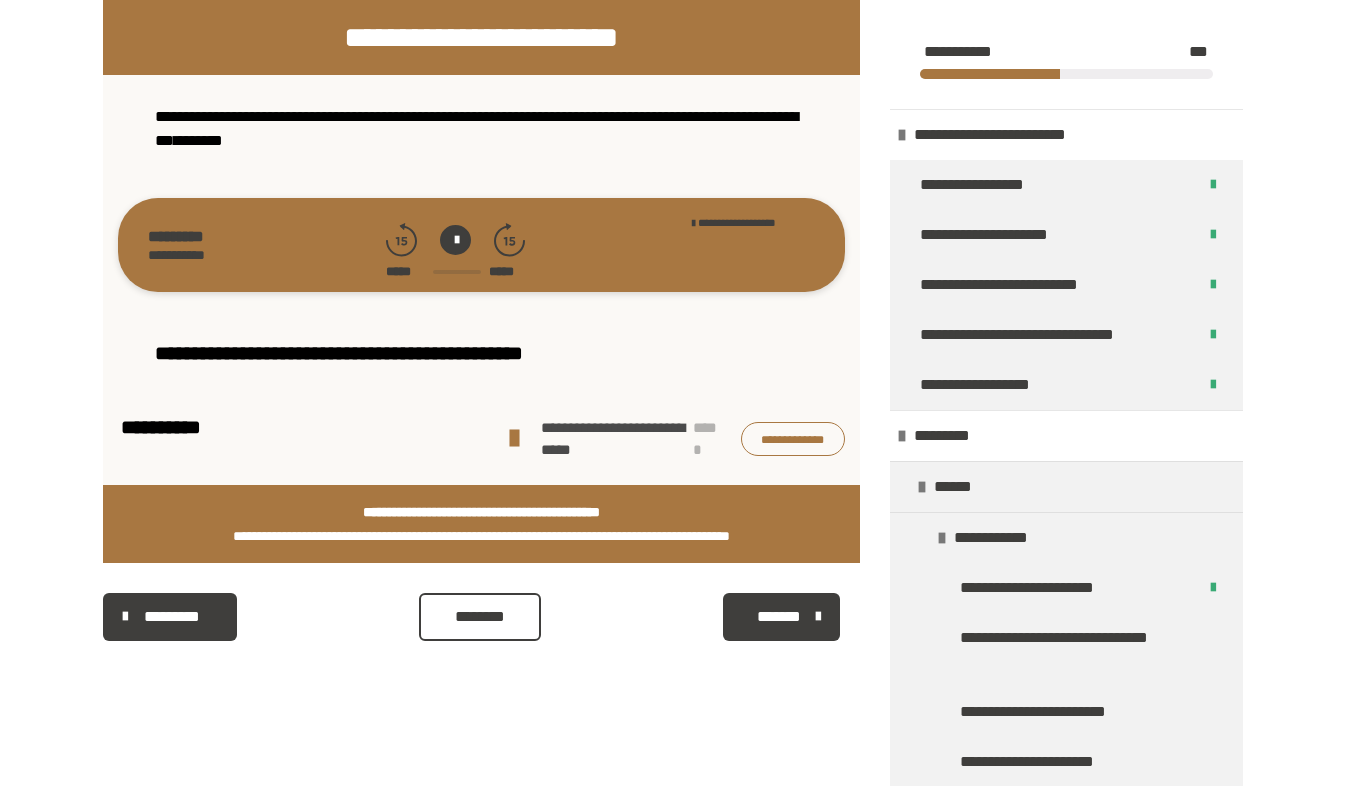 click on "*******" at bounding box center (779, 617) 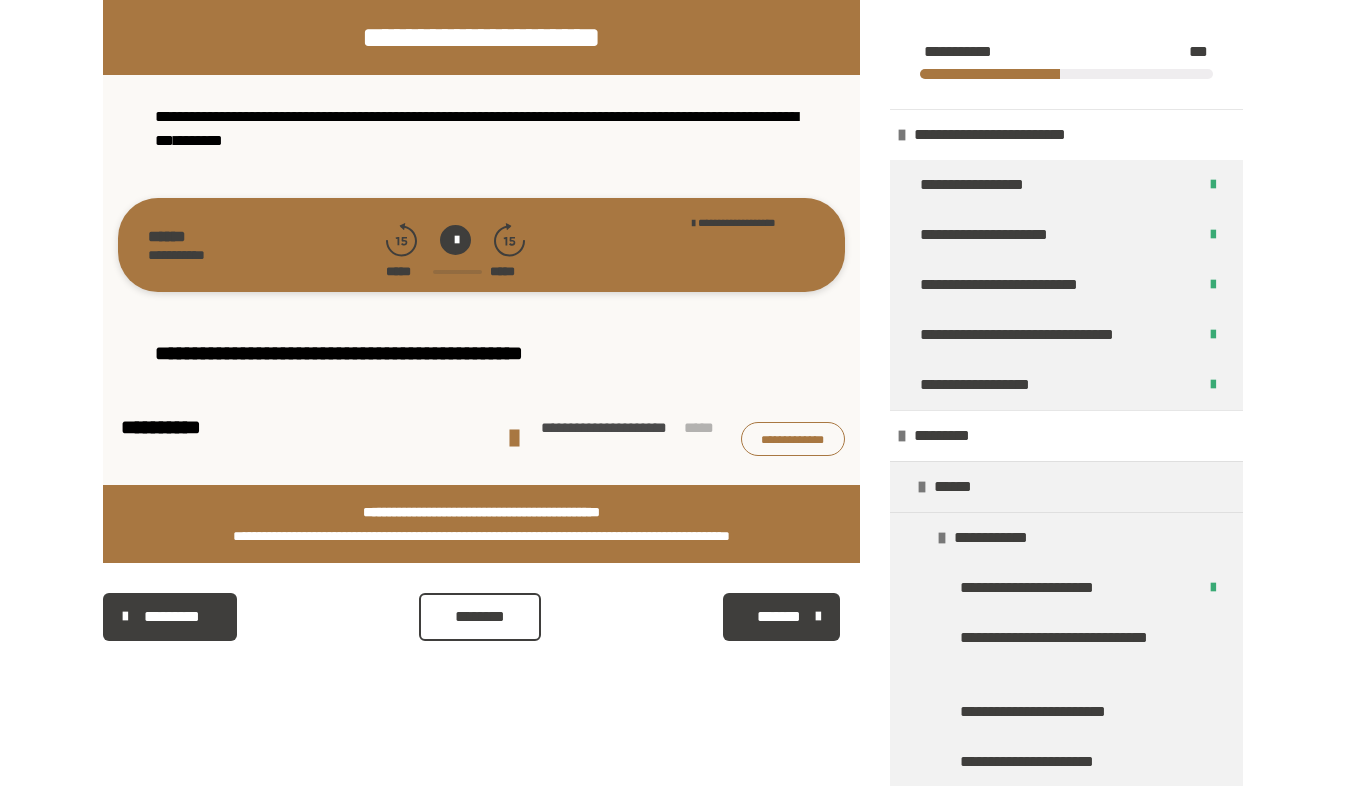 click on "*******" at bounding box center (779, 617) 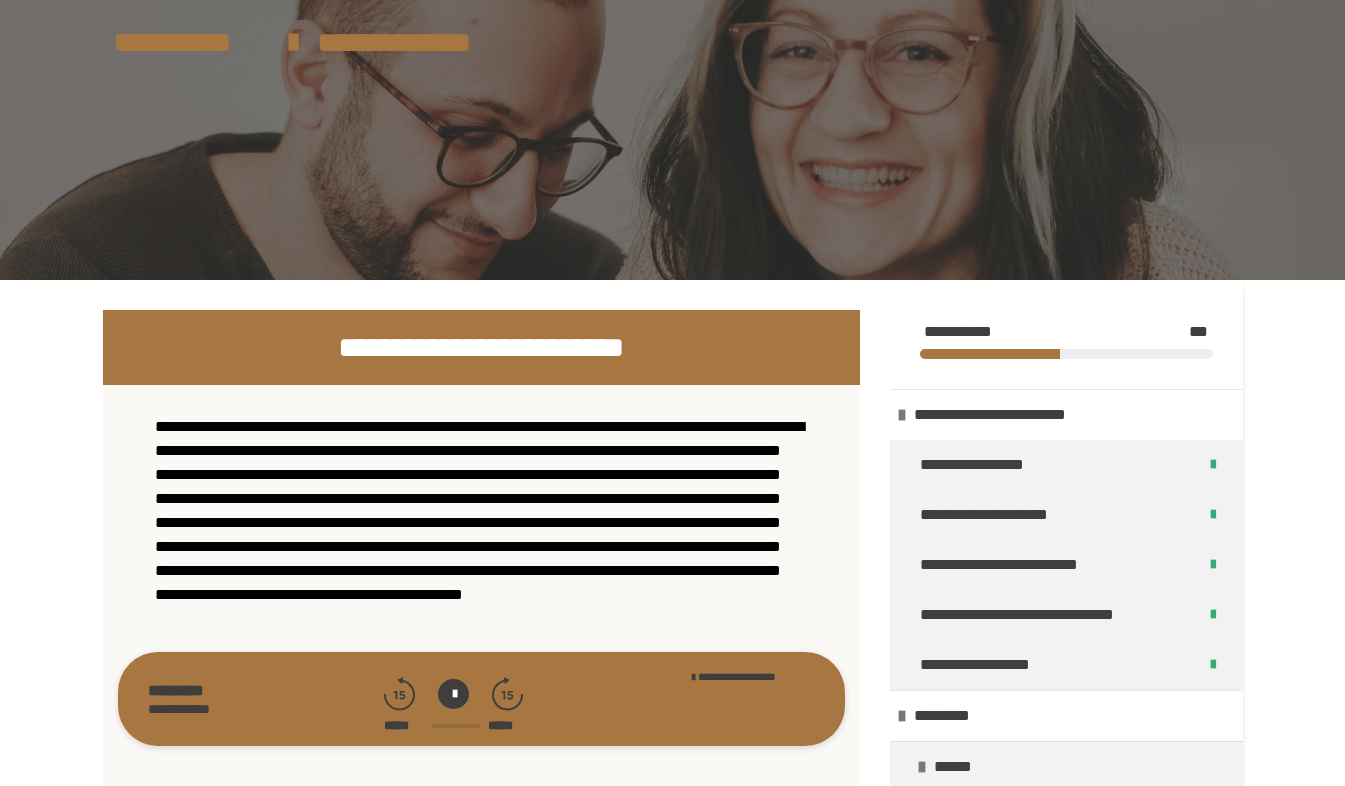 scroll, scrollTop: 372, scrollLeft: 0, axis: vertical 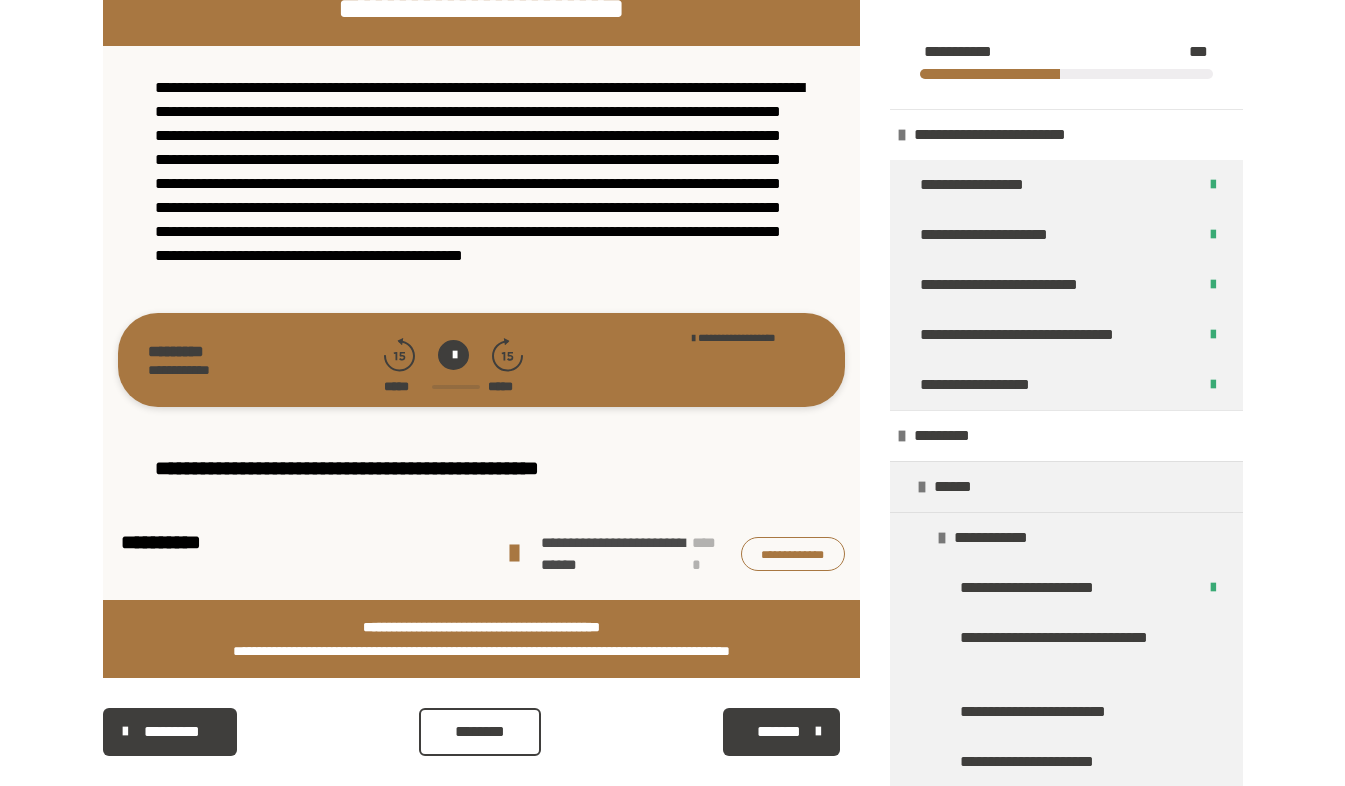click on "*******" at bounding box center (779, 732) 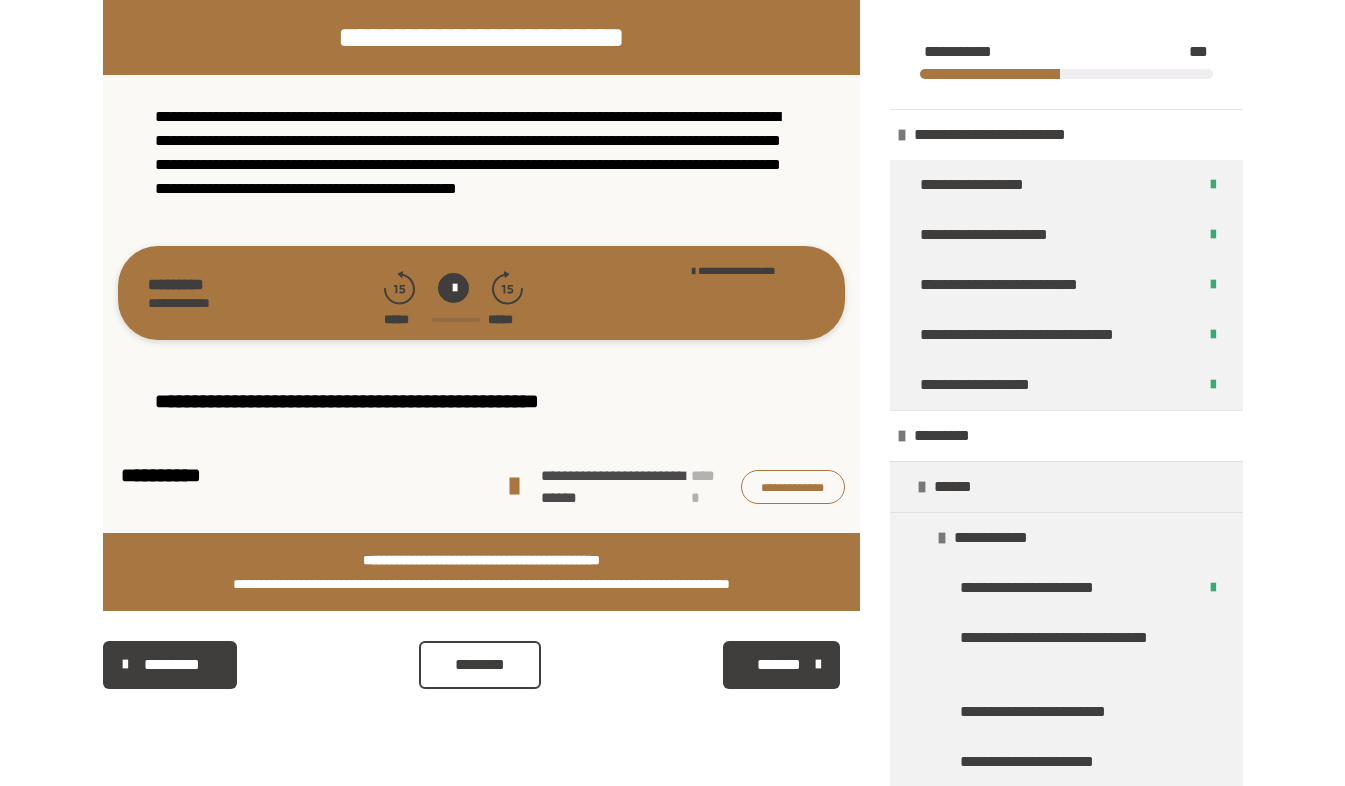 click on "*******" at bounding box center [779, 665] 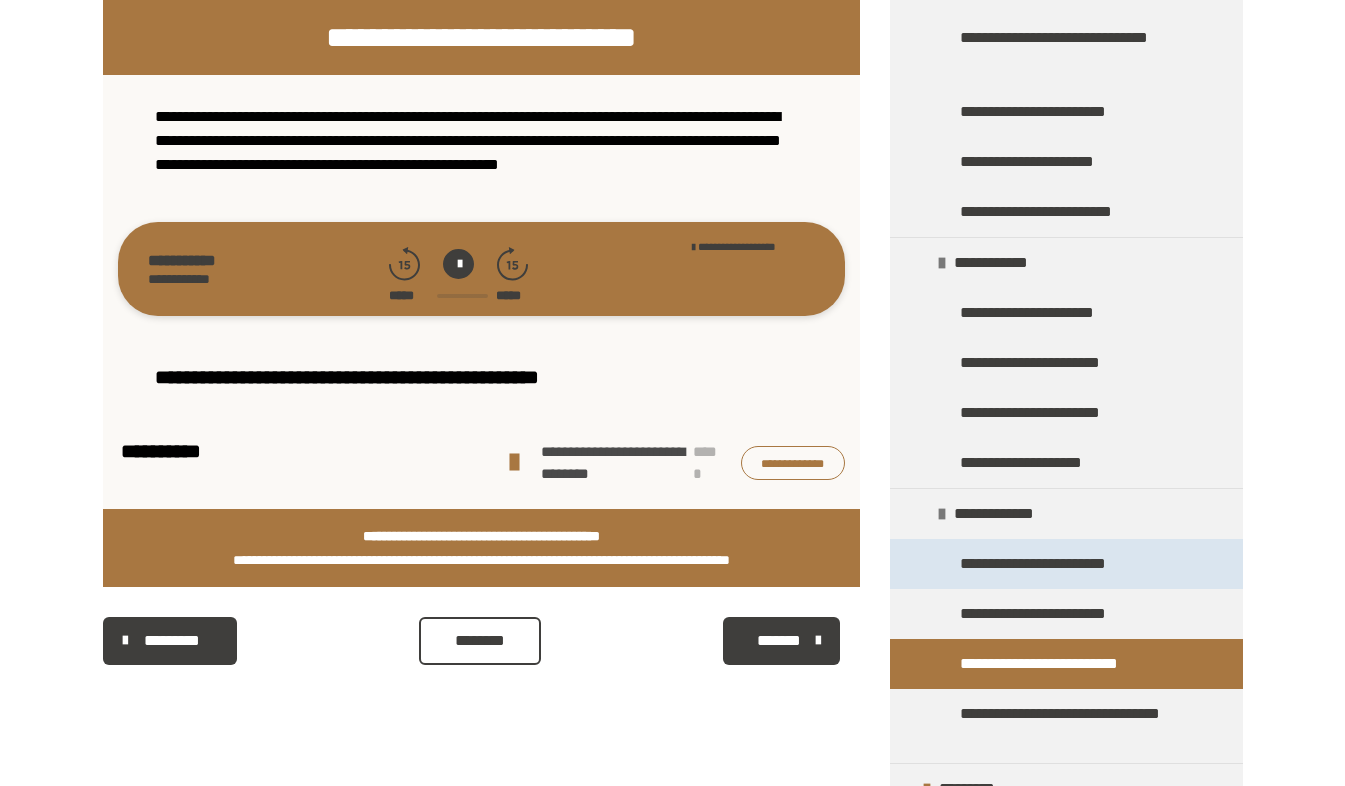 scroll, scrollTop: 800, scrollLeft: 0, axis: vertical 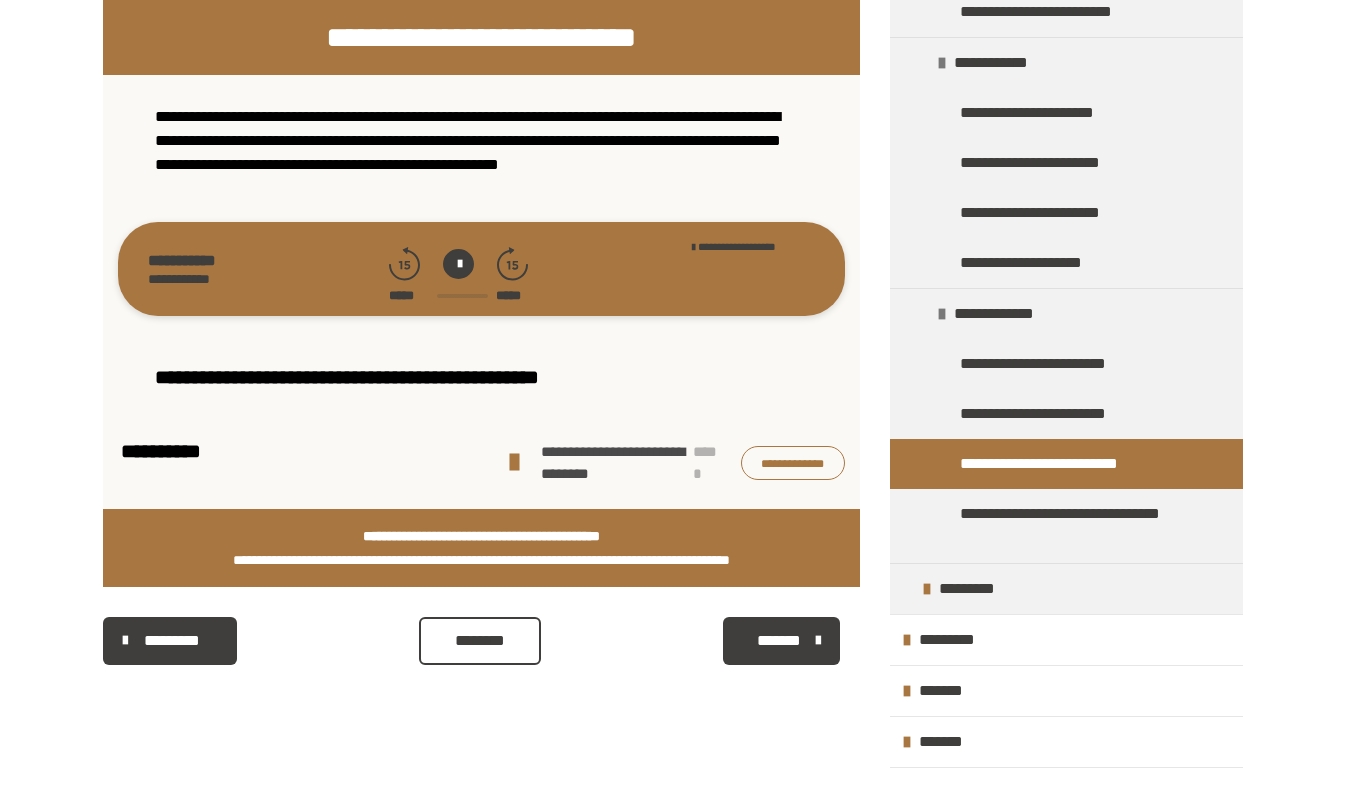 click on "**********" at bounding box center [793, 463] 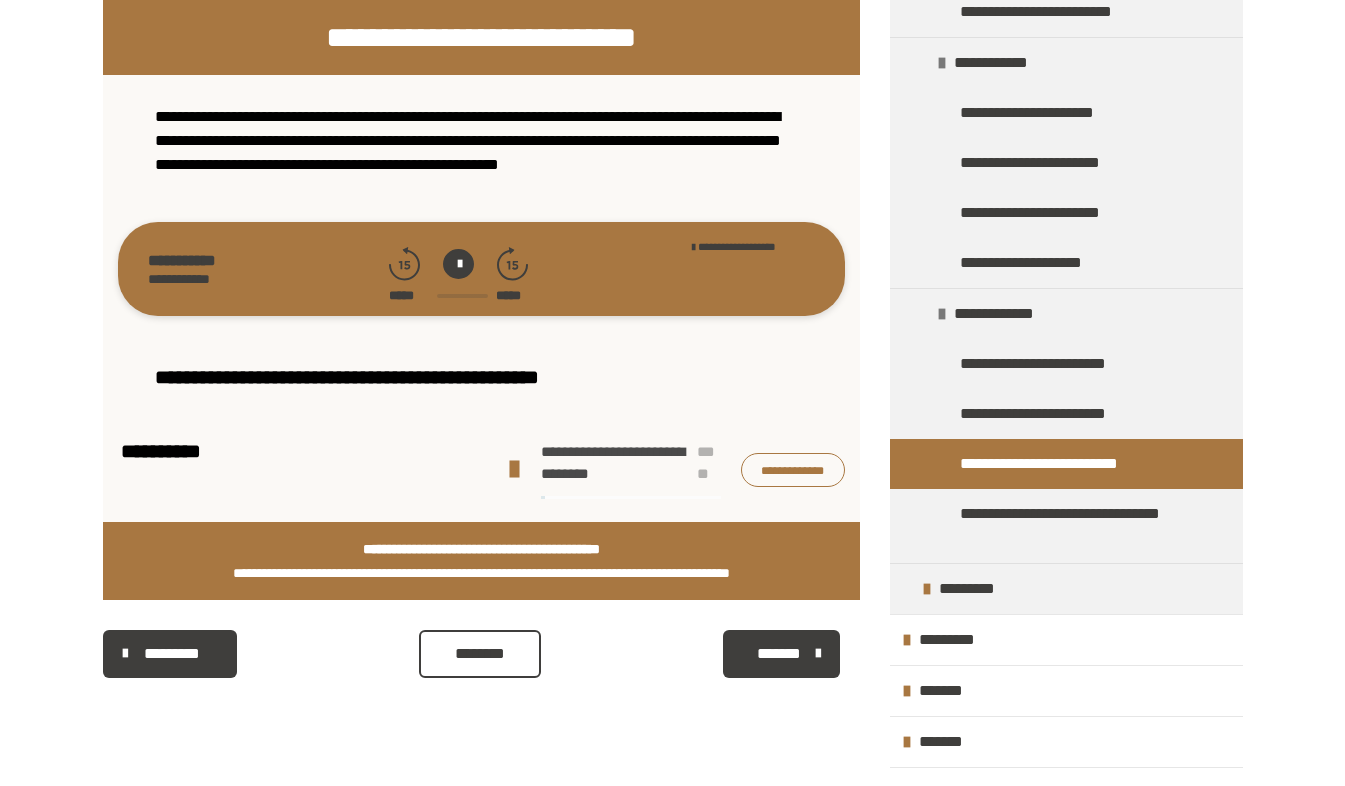 click at bounding box center [513, 470] 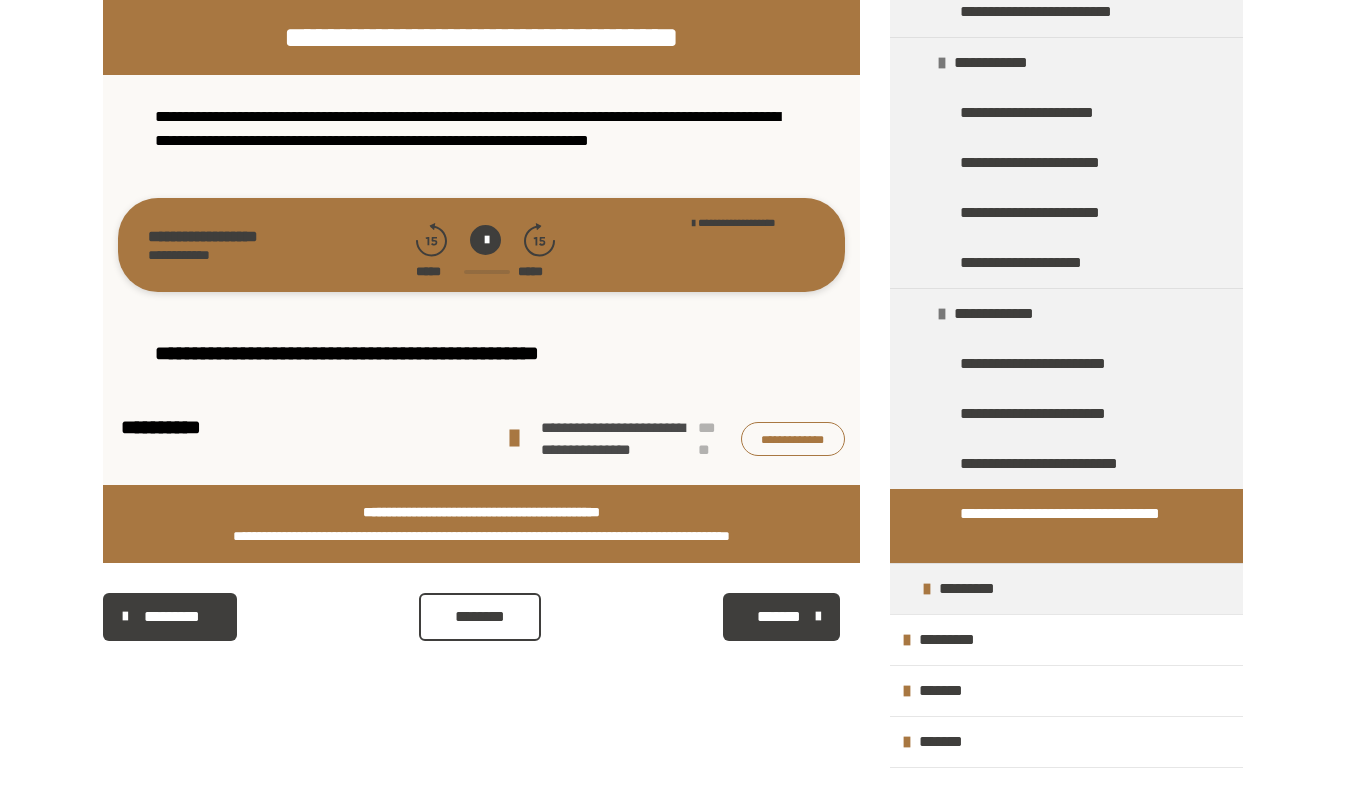 click on "*******" at bounding box center (779, 617) 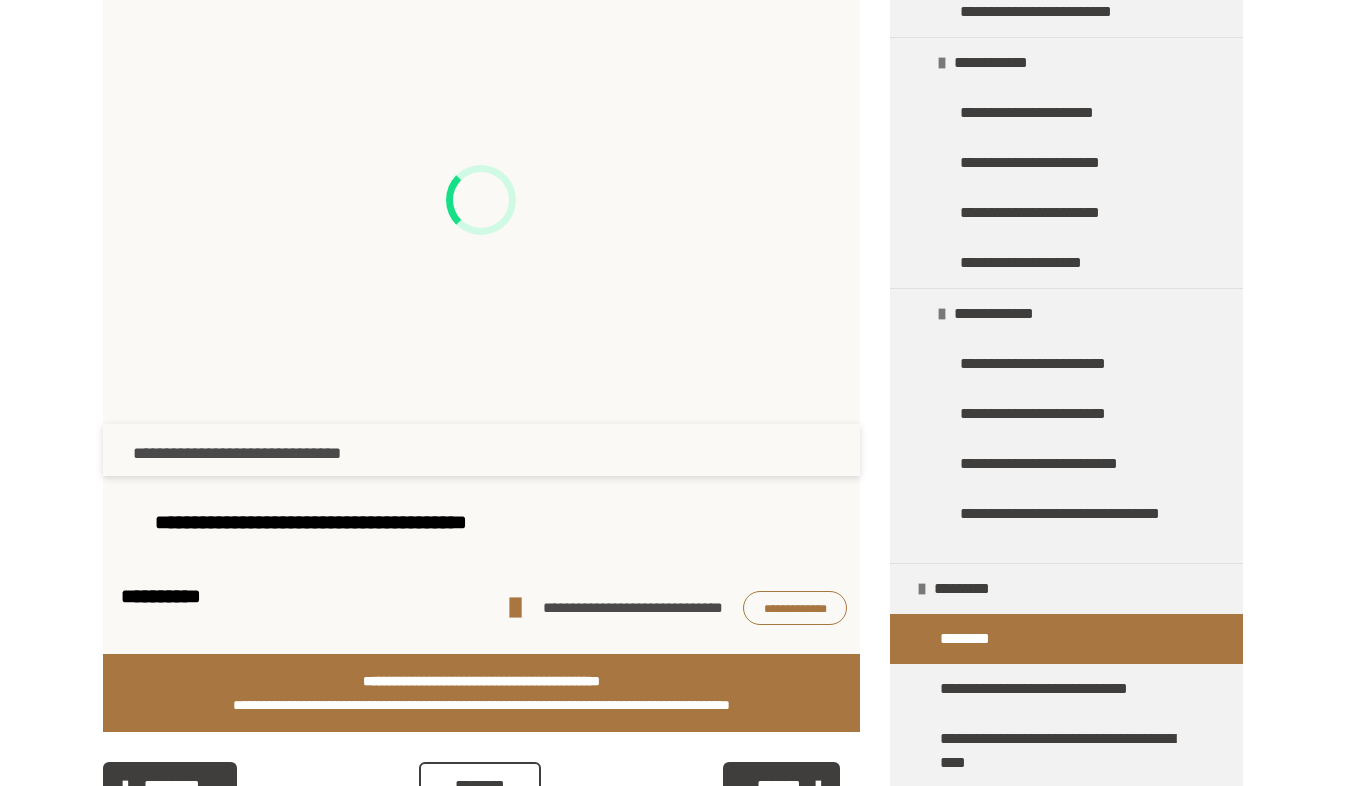 scroll, scrollTop: 510, scrollLeft: 0, axis: vertical 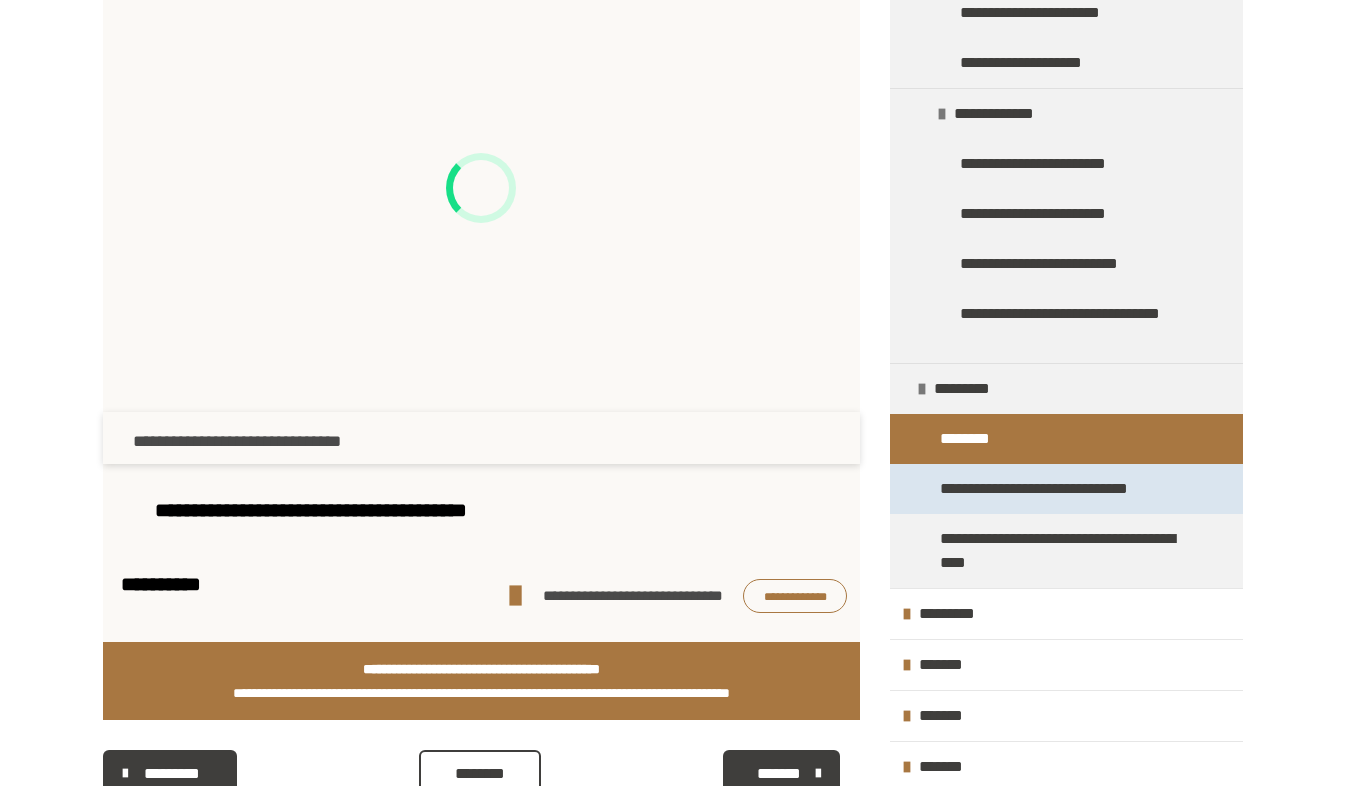 click on "**********" at bounding box center (1050, 489) 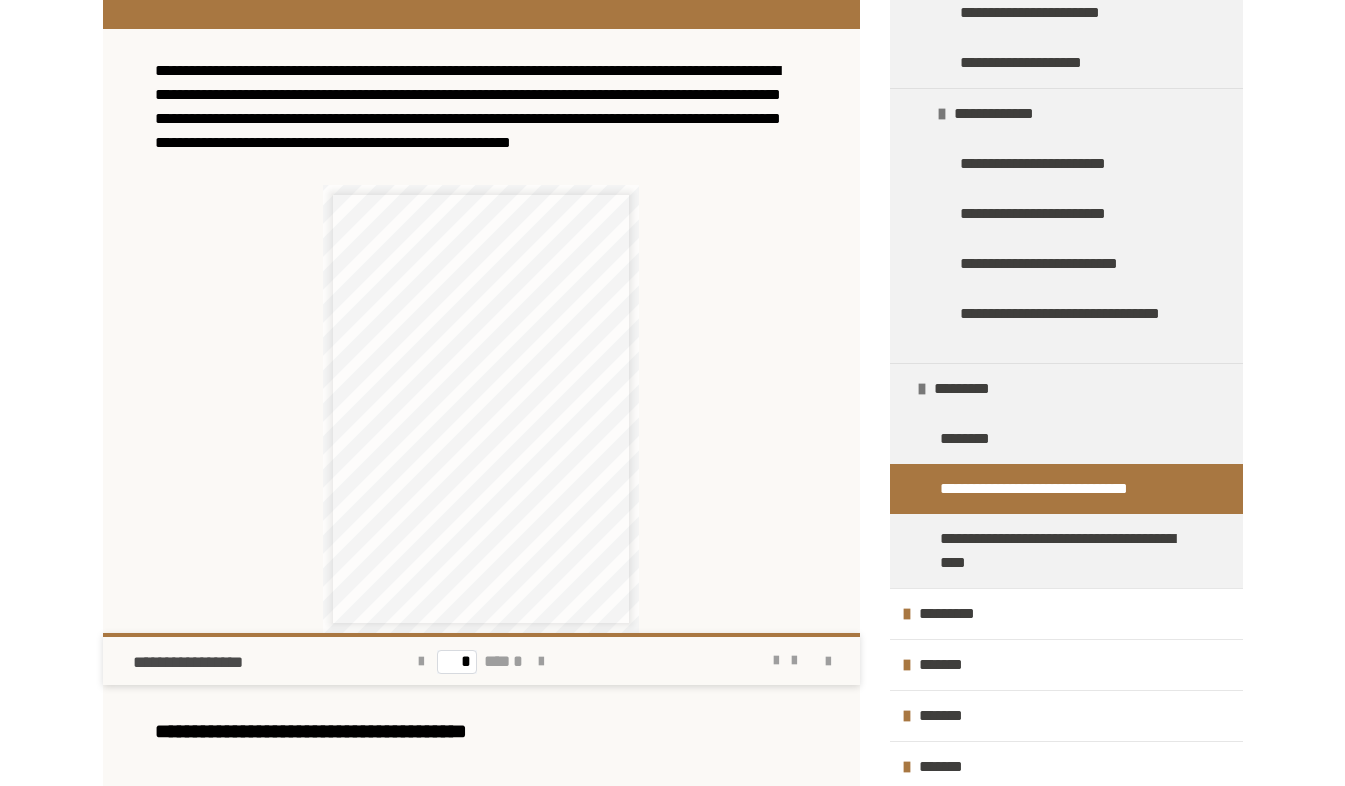 scroll, scrollTop: 490, scrollLeft: 0, axis: vertical 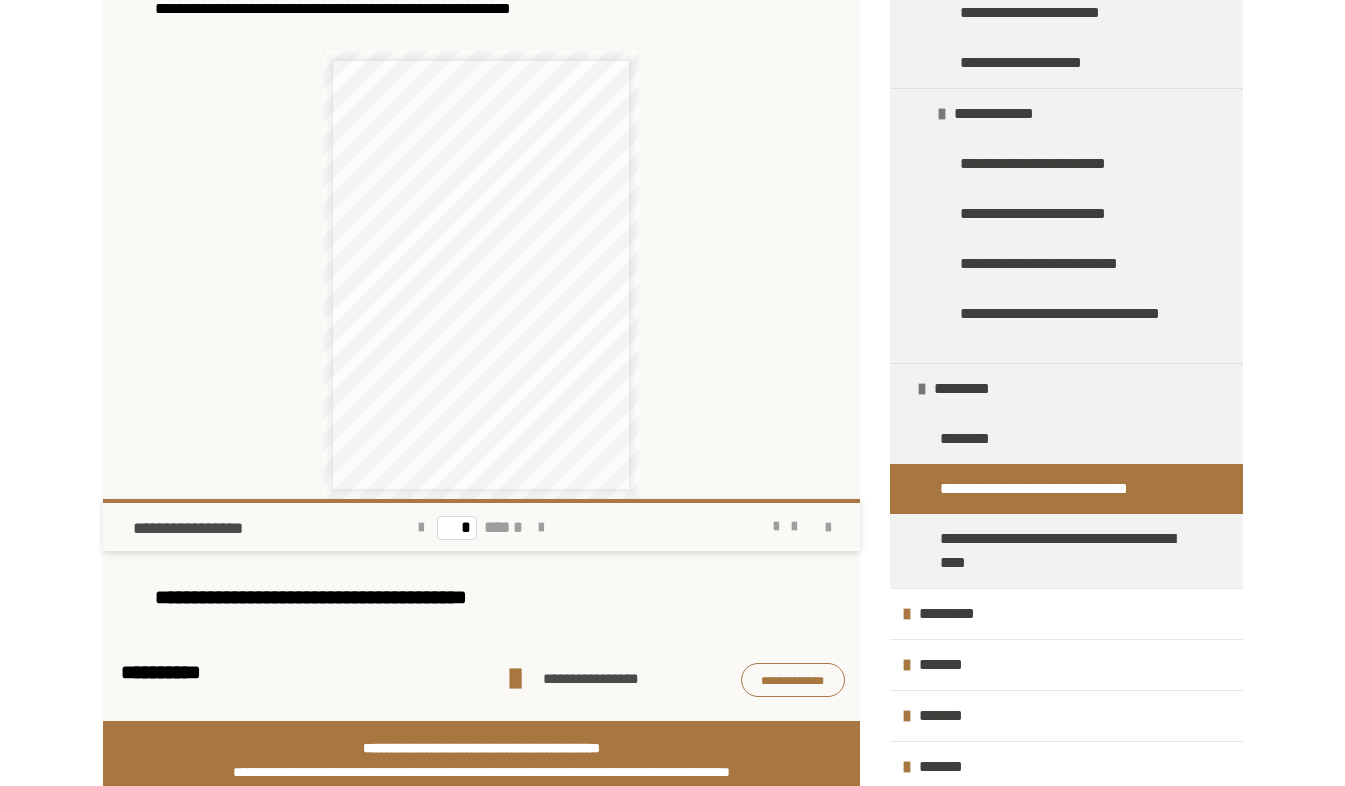 click on "**********" at bounding box center (793, 680) 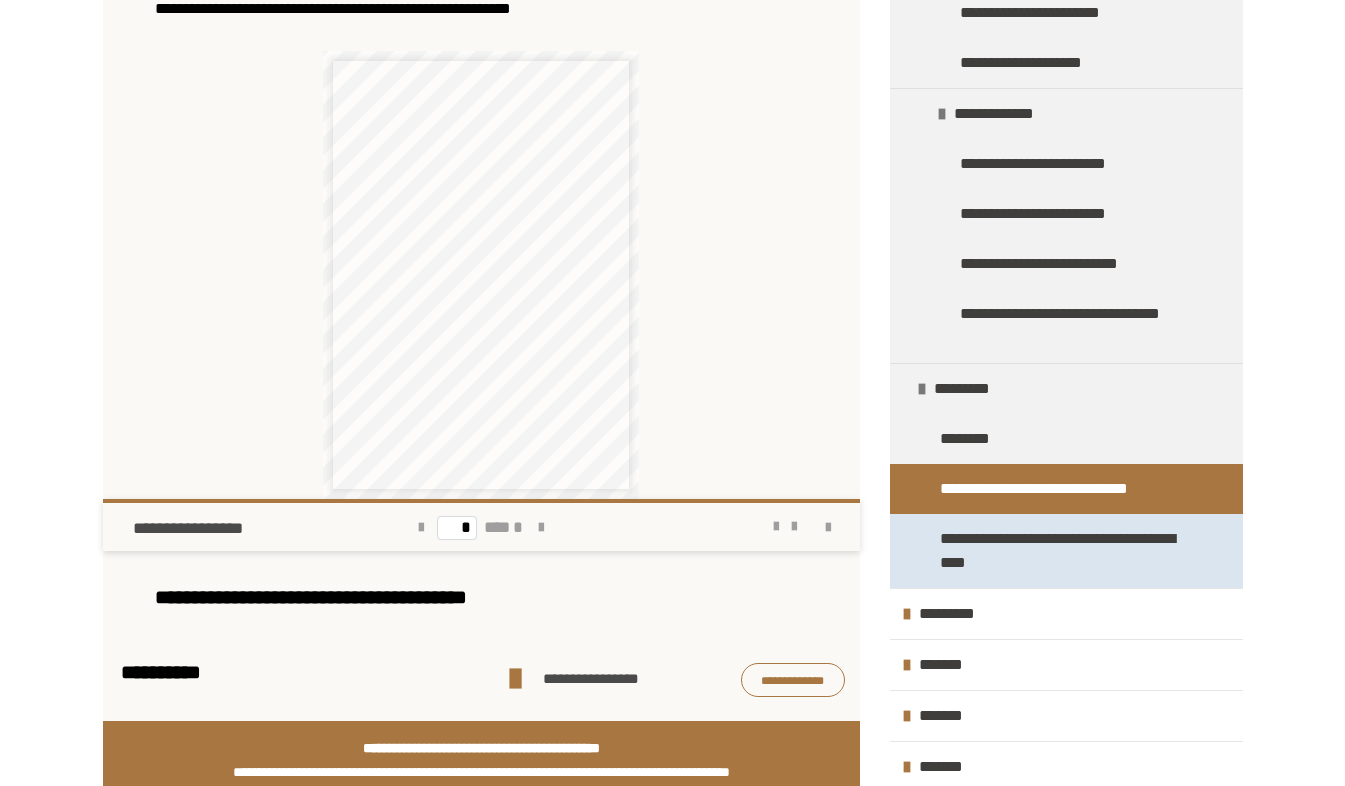click on "**********" at bounding box center [1061, 551] 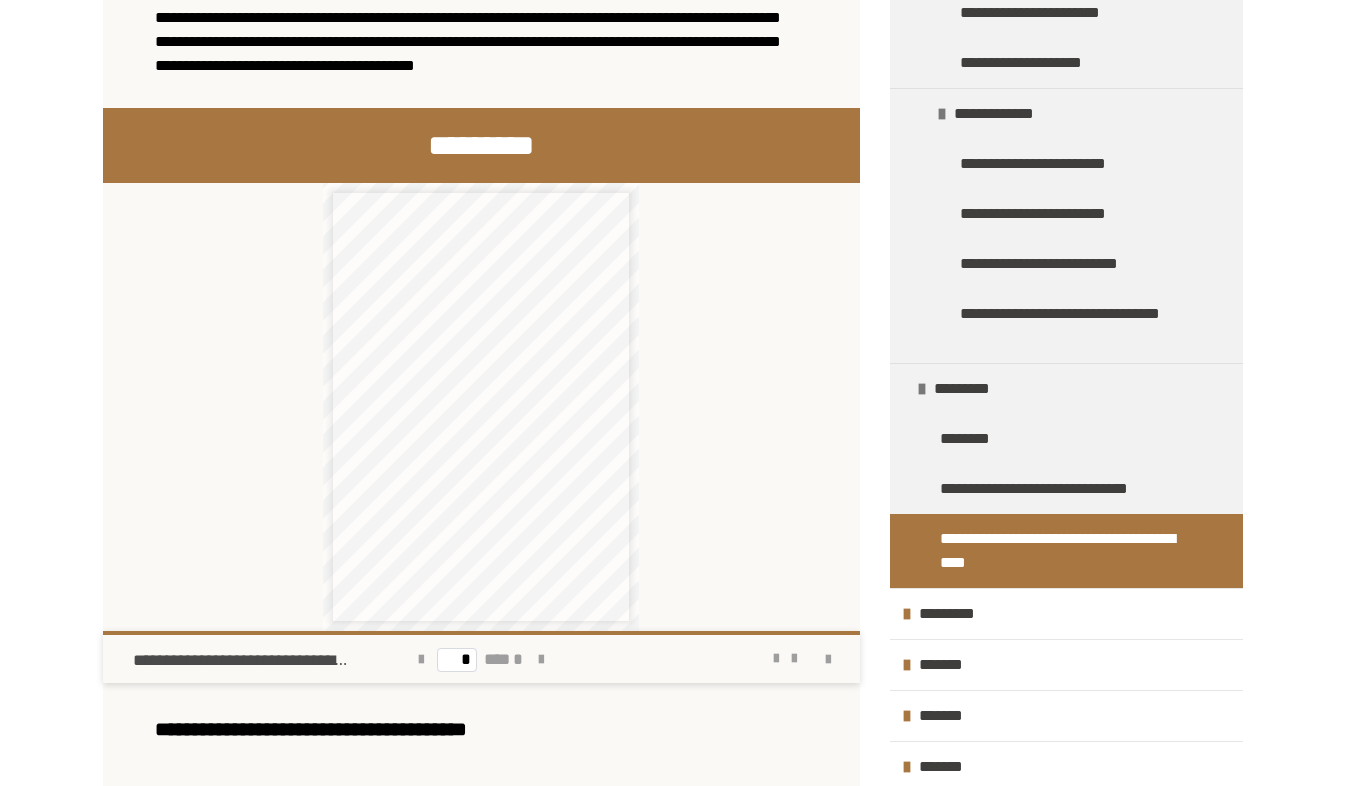 scroll, scrollTop: 362, scrollLeft: 0, axis: vertical 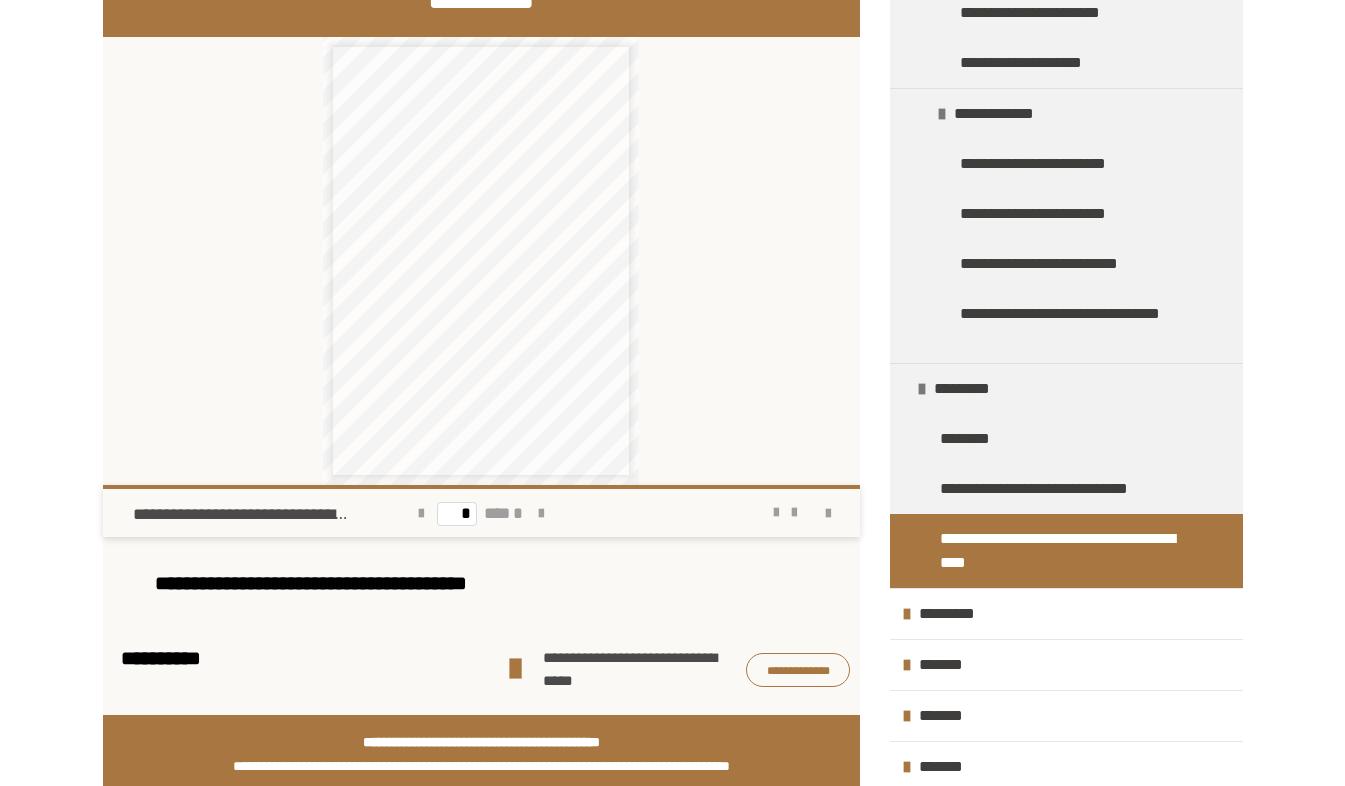 click at bounding box center [515, 669] 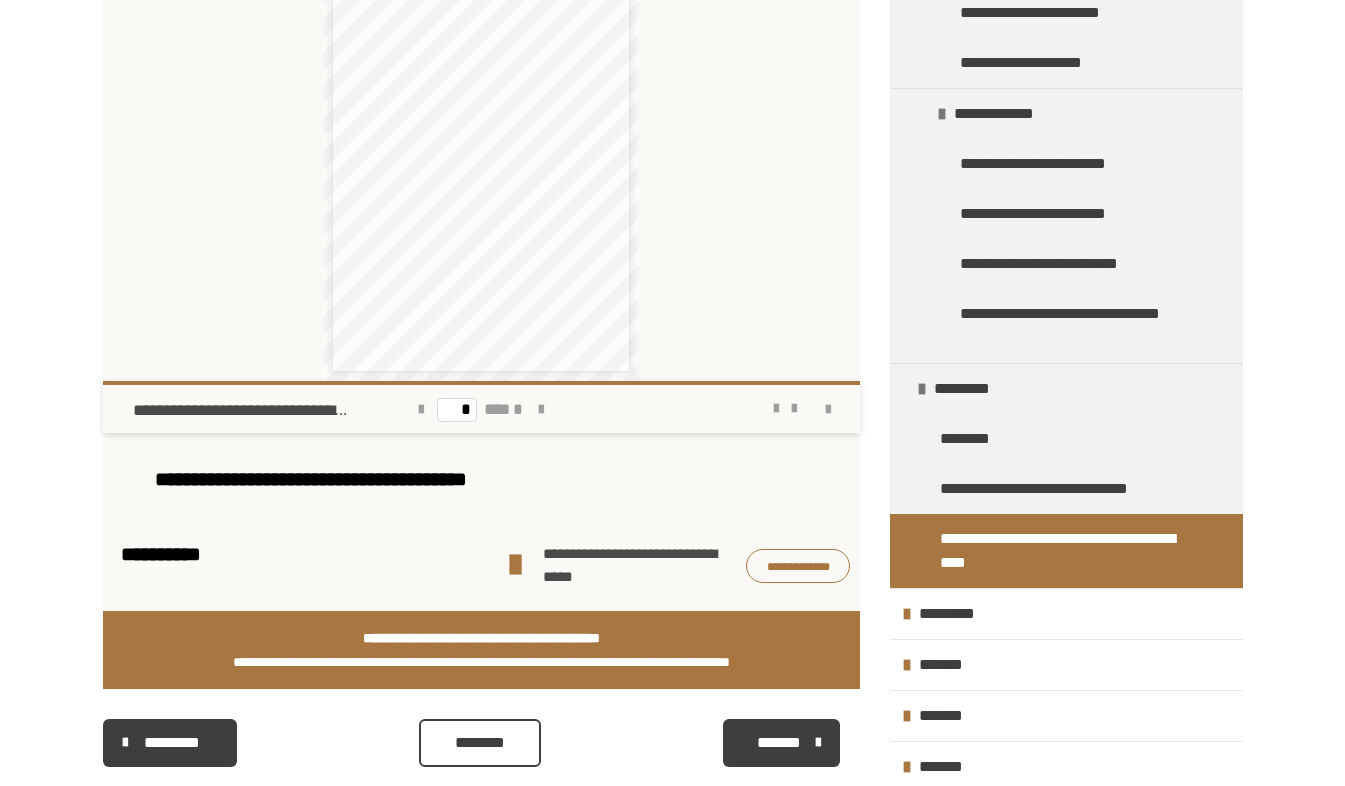 scroll, scrollTop: 649, scrollLeft: 0, axis: vertical 